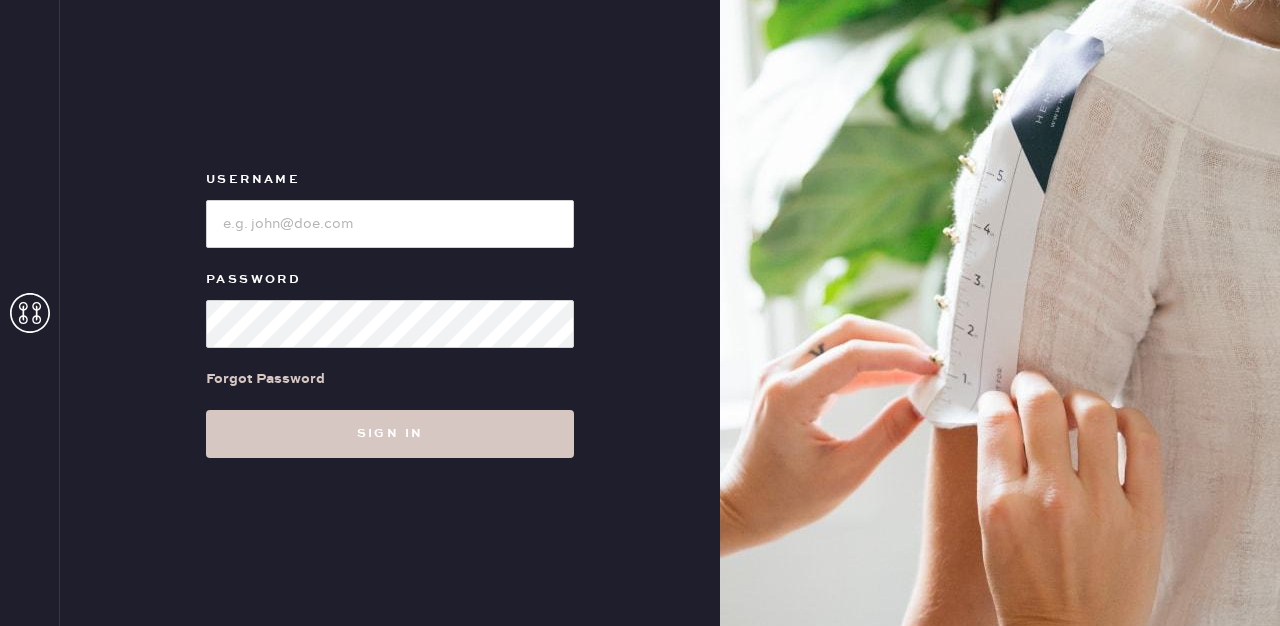 scroll, scrollTop: 0, scrollLeft: 0, axis: both 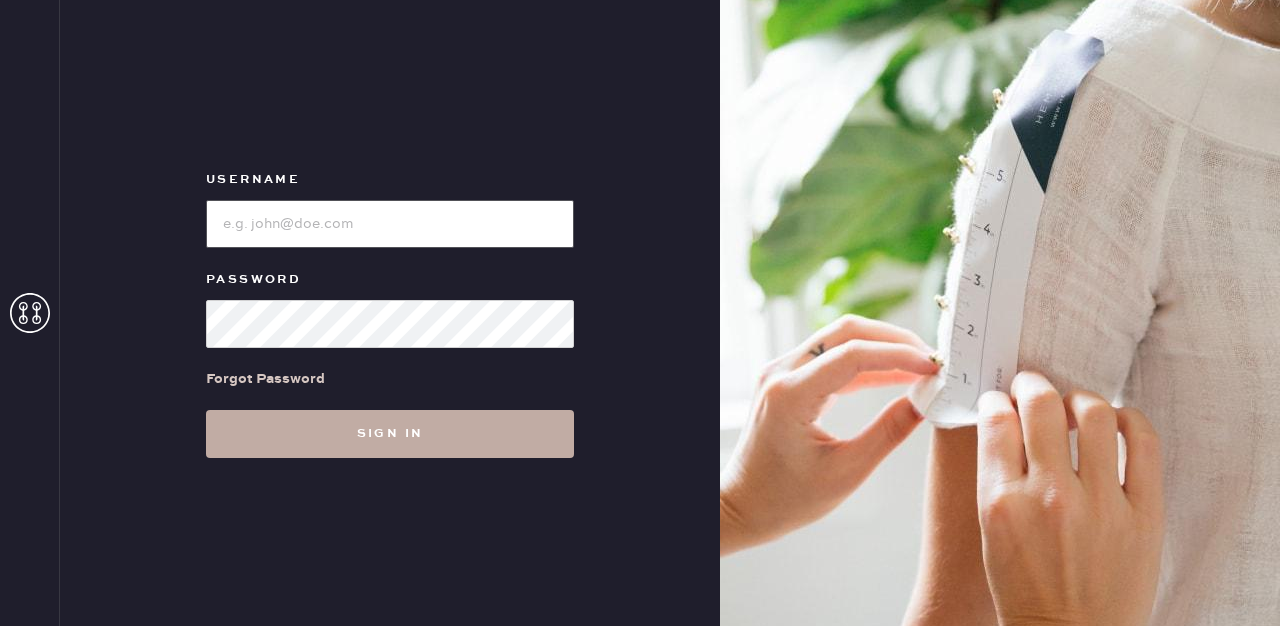 type on "reformationfillmore" 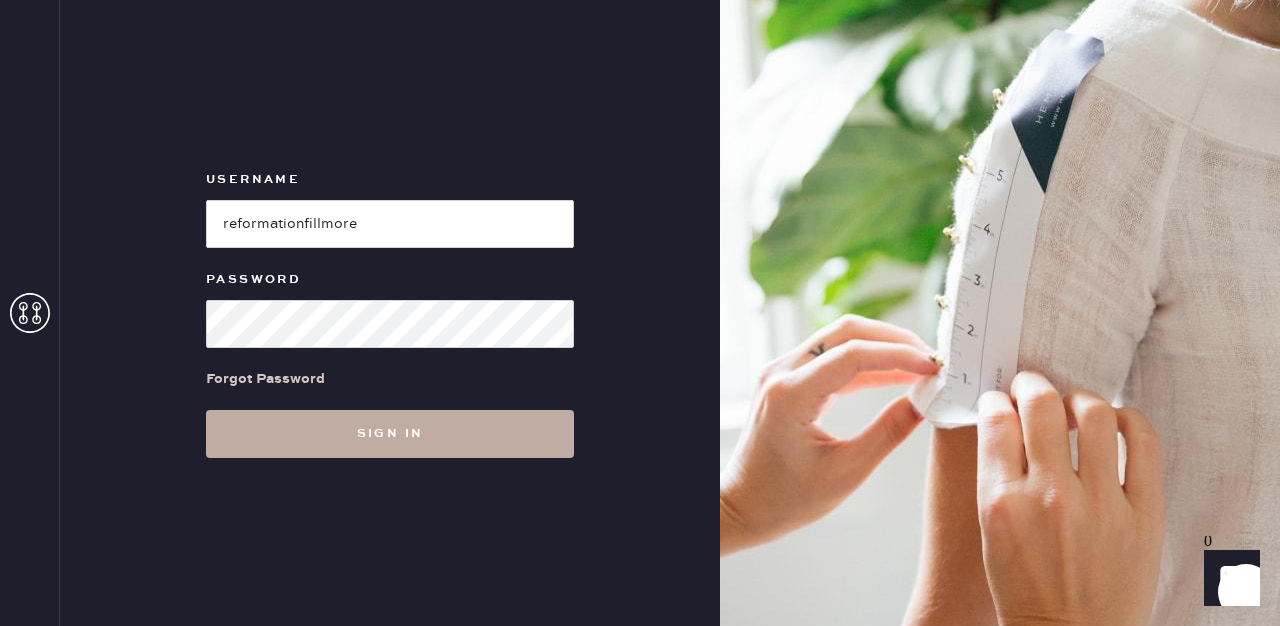 click on "Sign in" at bounding box center [390, 434] 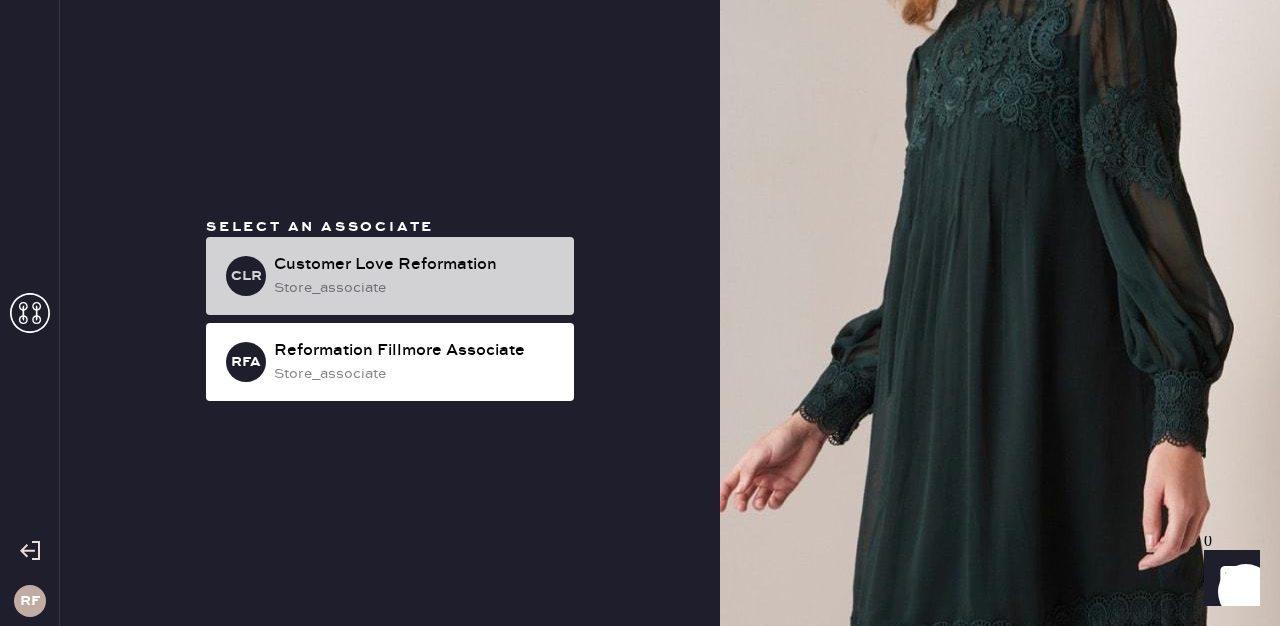 click on "CLR Customer Love Reformation store_associate" at bounding box center (390, 276) 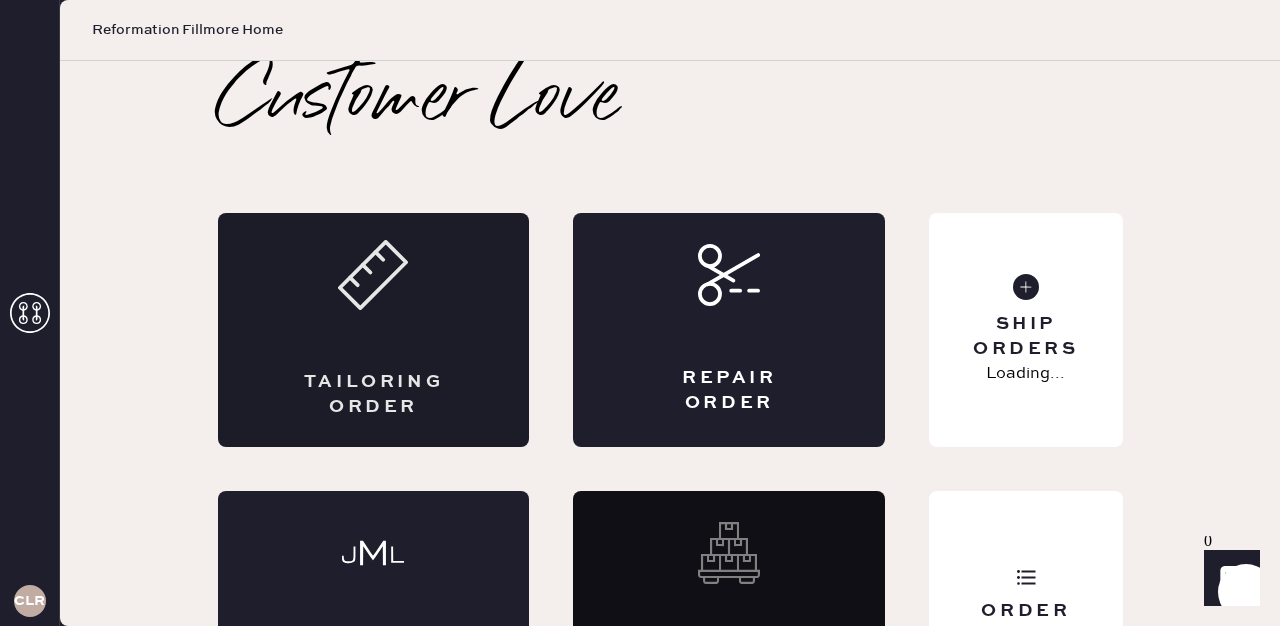 click 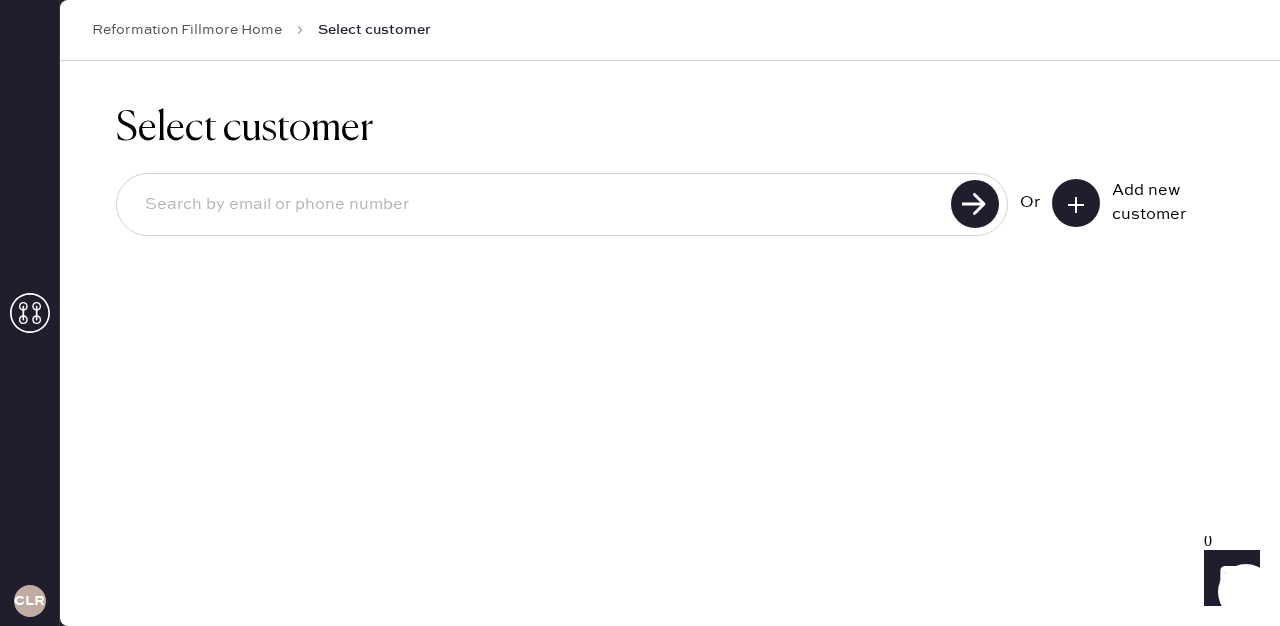 click at bounding box center (537, 205) 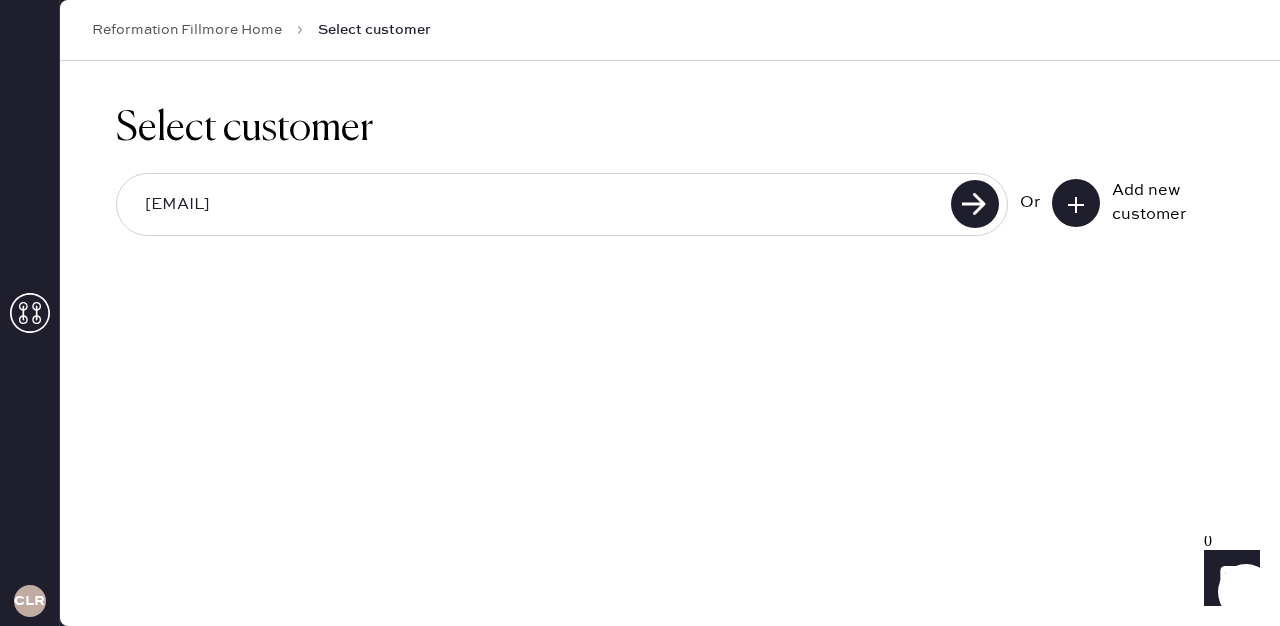 type on "[EMAIL]" 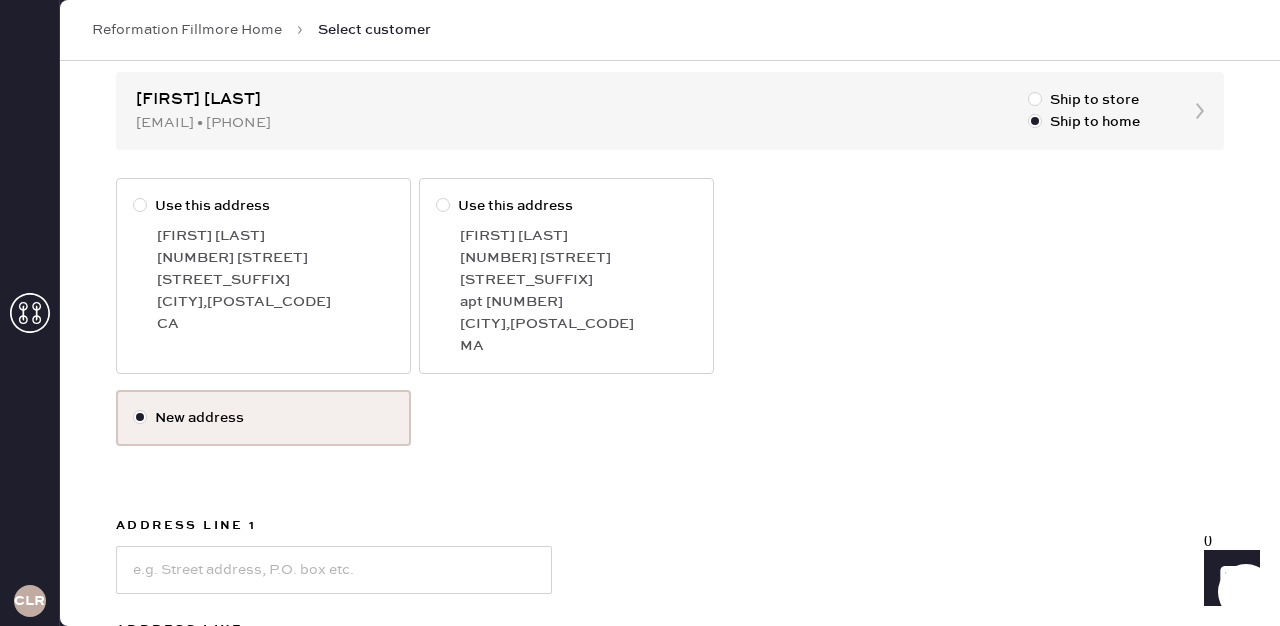 scroll, scrollTop: 290, scrollLeft: 0, axis: vertical 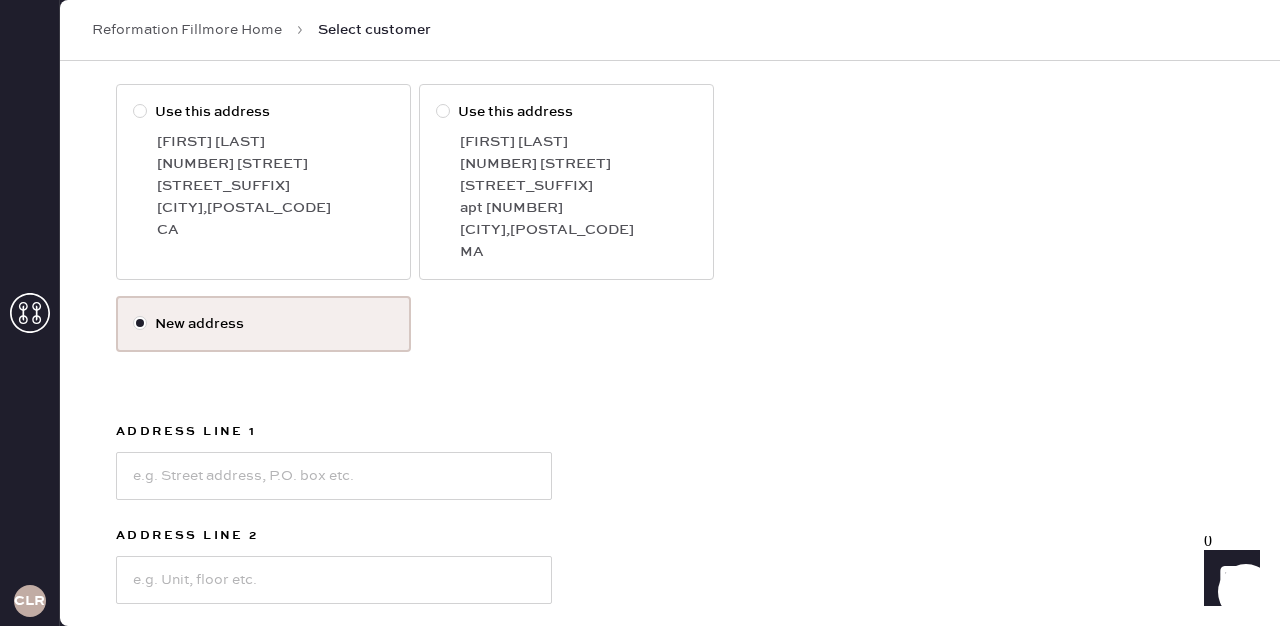 click at bounding box center (144, 112) 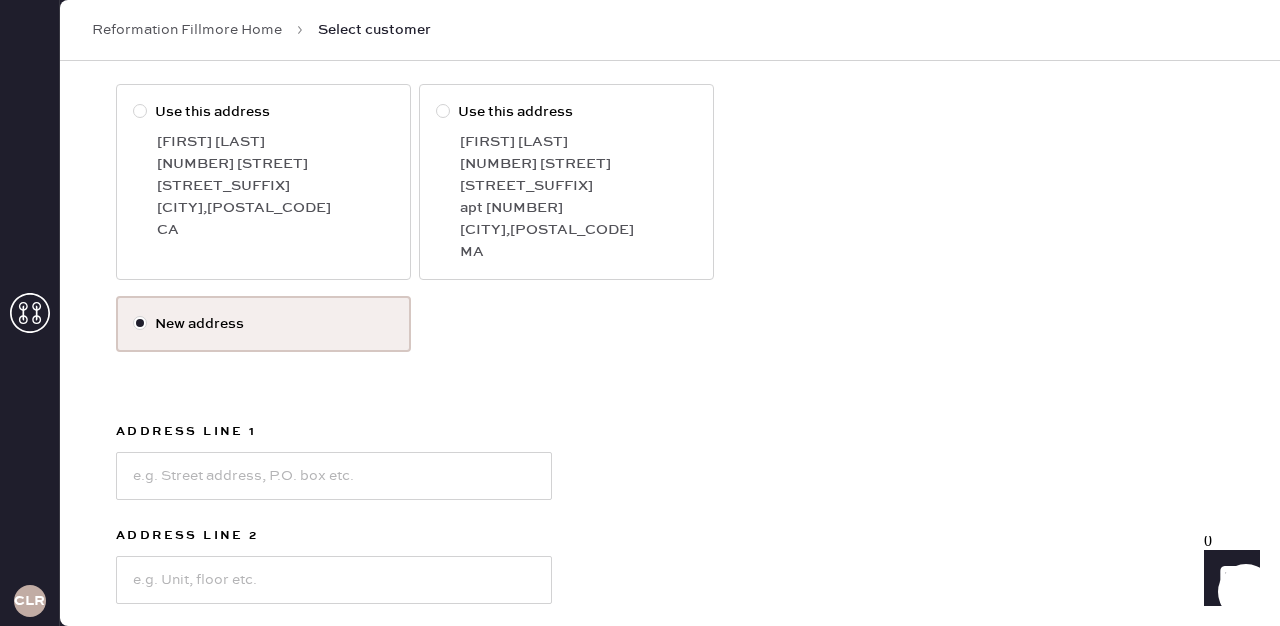 radio on "true" 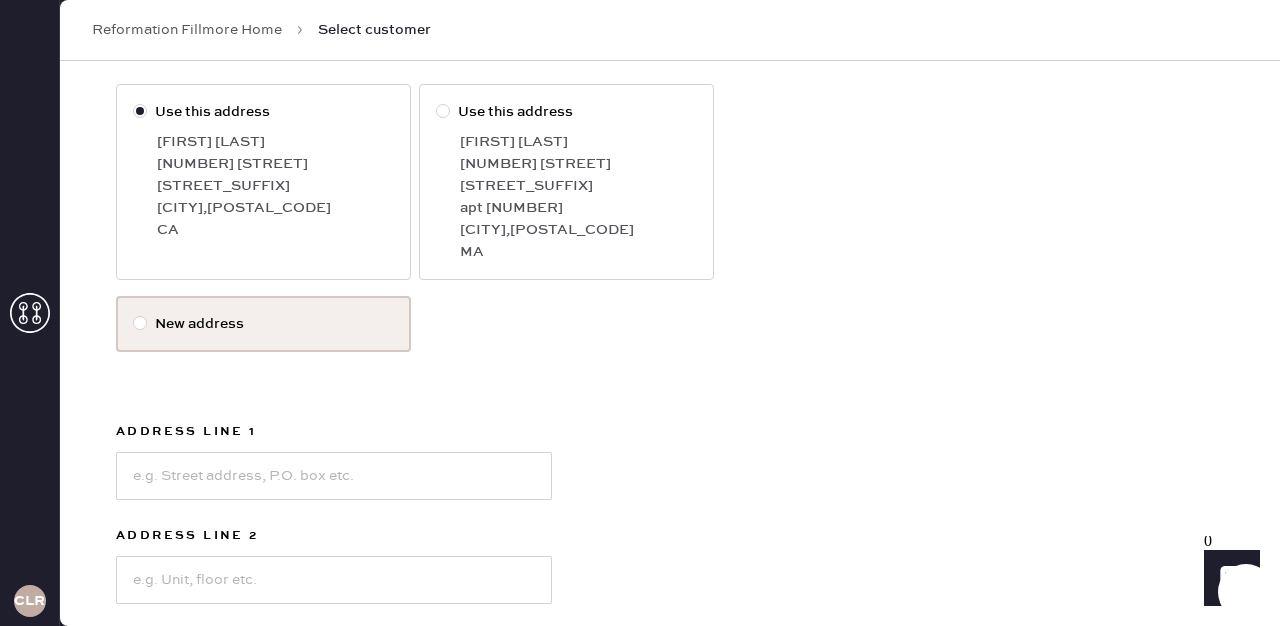 scroll, scrollTop: 118, scrollLeft: 0, axis: vertical 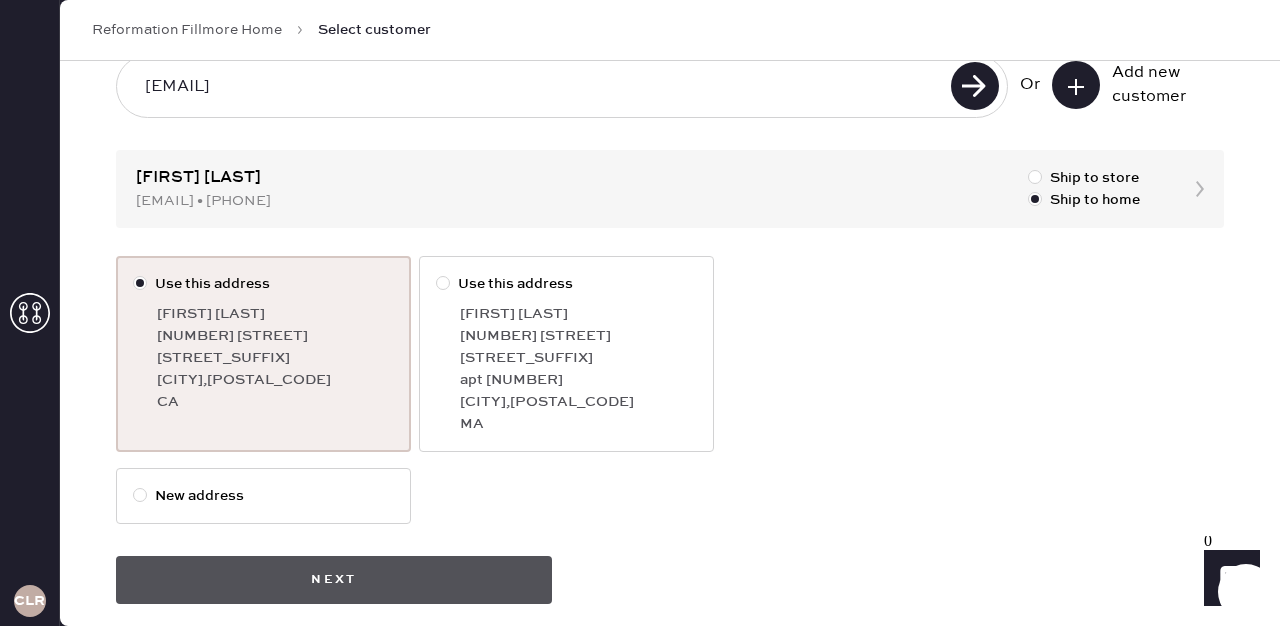 click on "Next" at bounding box center [334, 580] 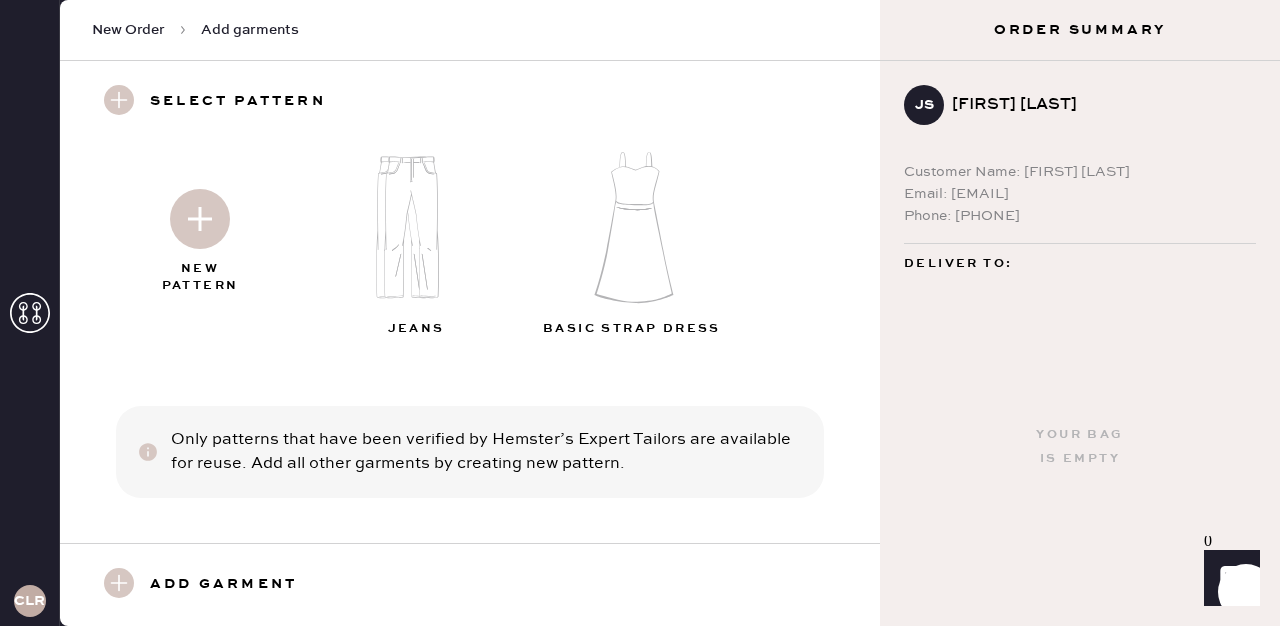 scroll, scrollTop: 36, scrollLeft: 0, axis: vertical 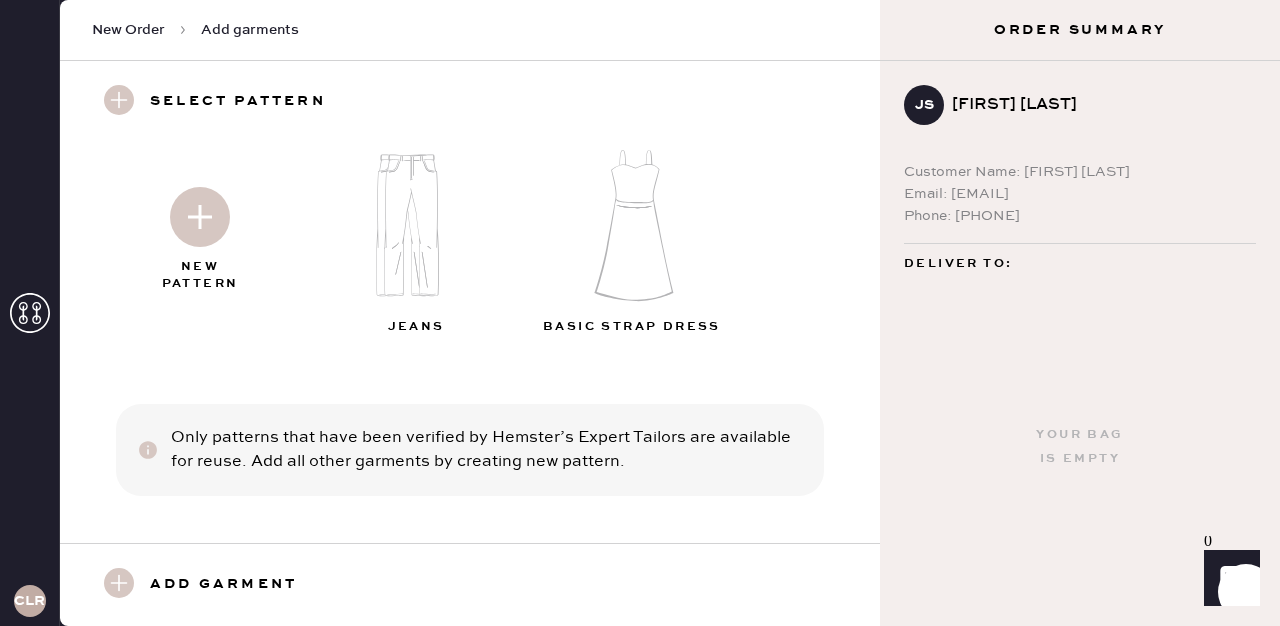click 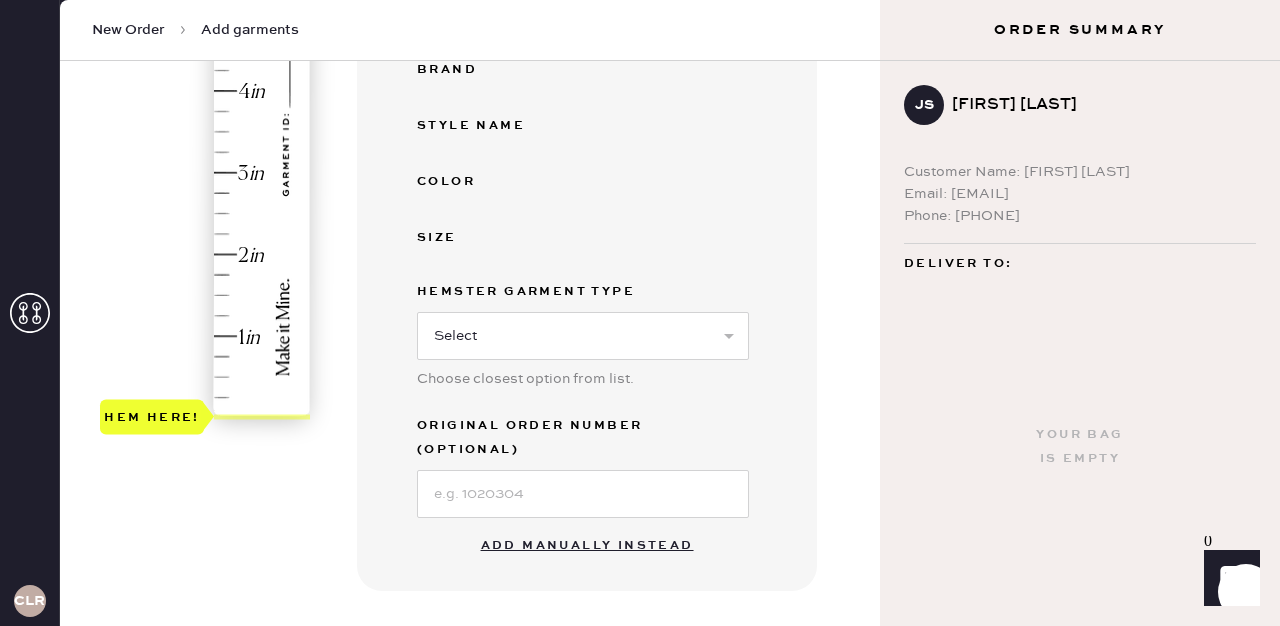 scroll, scrollTop: 422, scrollLeft: 0, axis: vertical 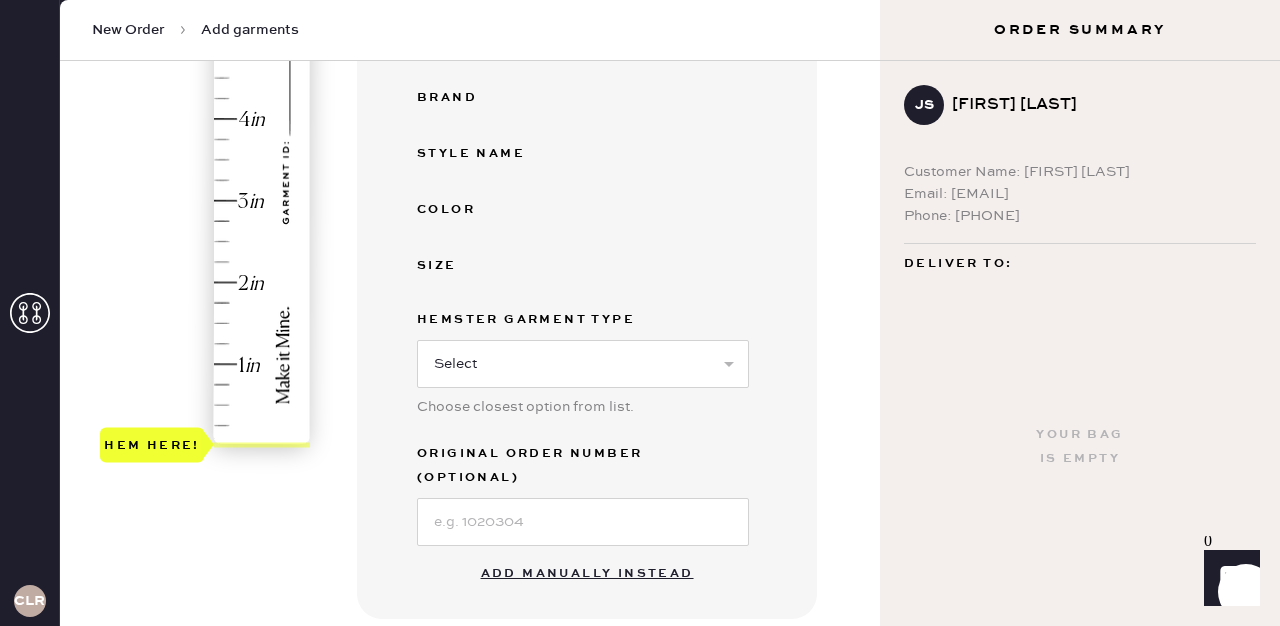 click on "Add manually instead" at bounding box center [587, 574] 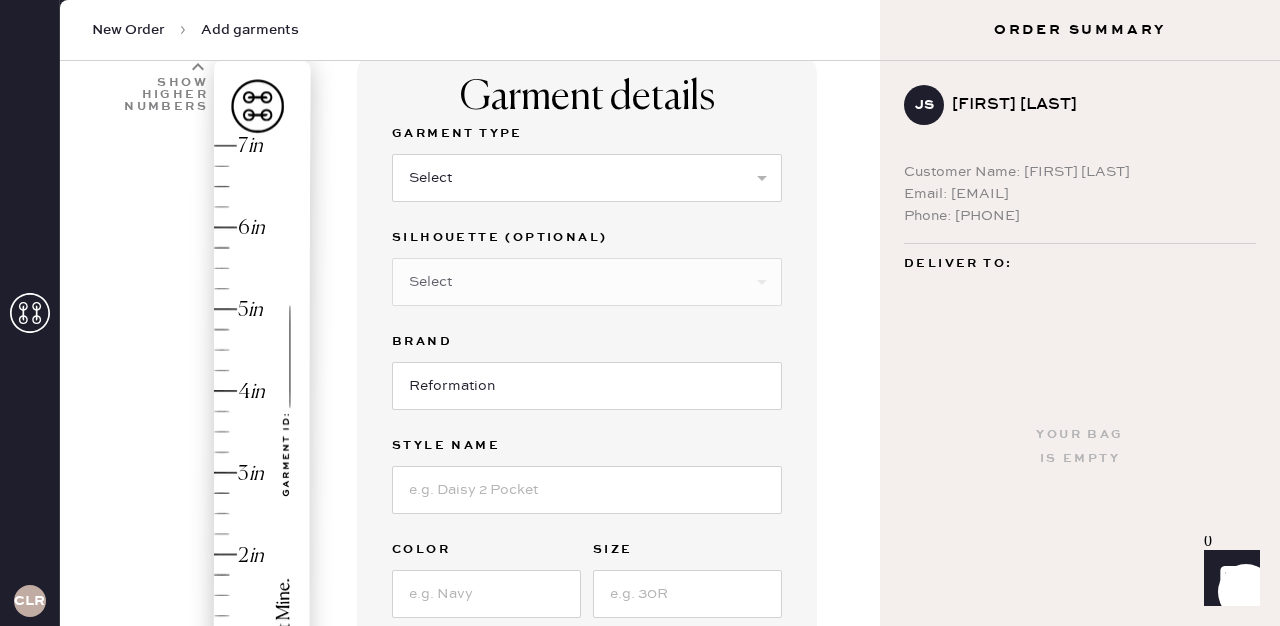 scroll, scrollTop: 136, scrollLeft: 0, axis: vertical 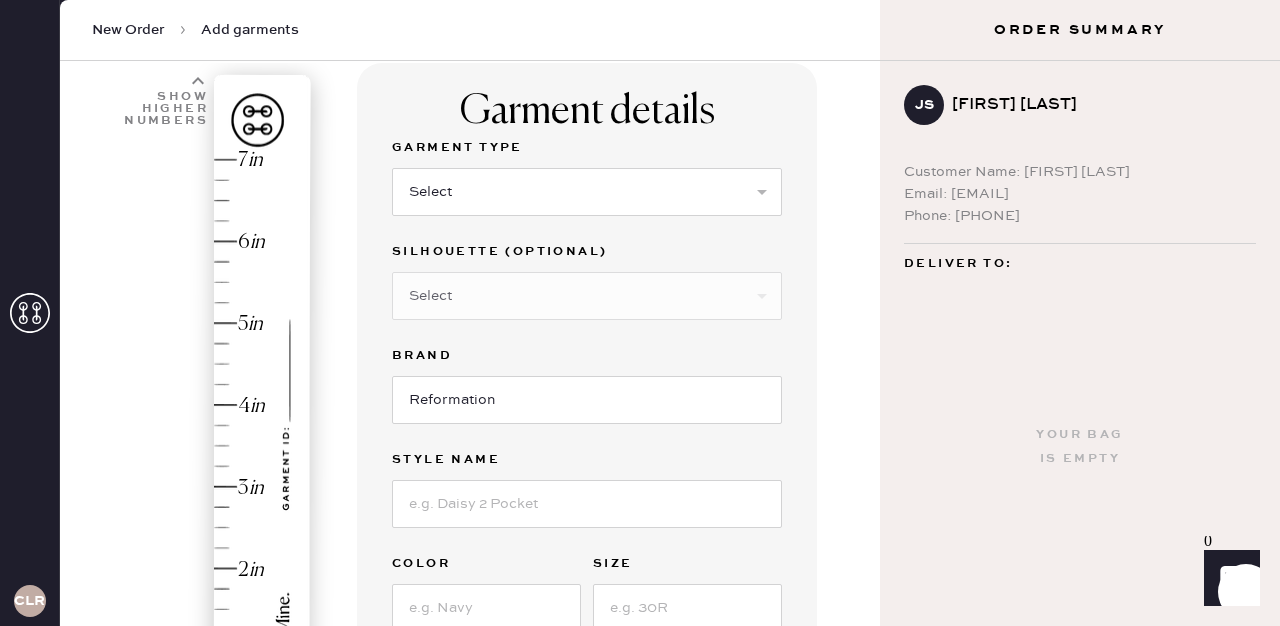 click on "Garment Type Select Basic Skirt Jeans Leggings Pants Shorts Basic Sleeved Dress Basic Sleeveless Dress Basic Strap Dress Strap Jumpsuit Button Down Top Sleeved Top Sleeveless Top" at bounding box center (587, 188) 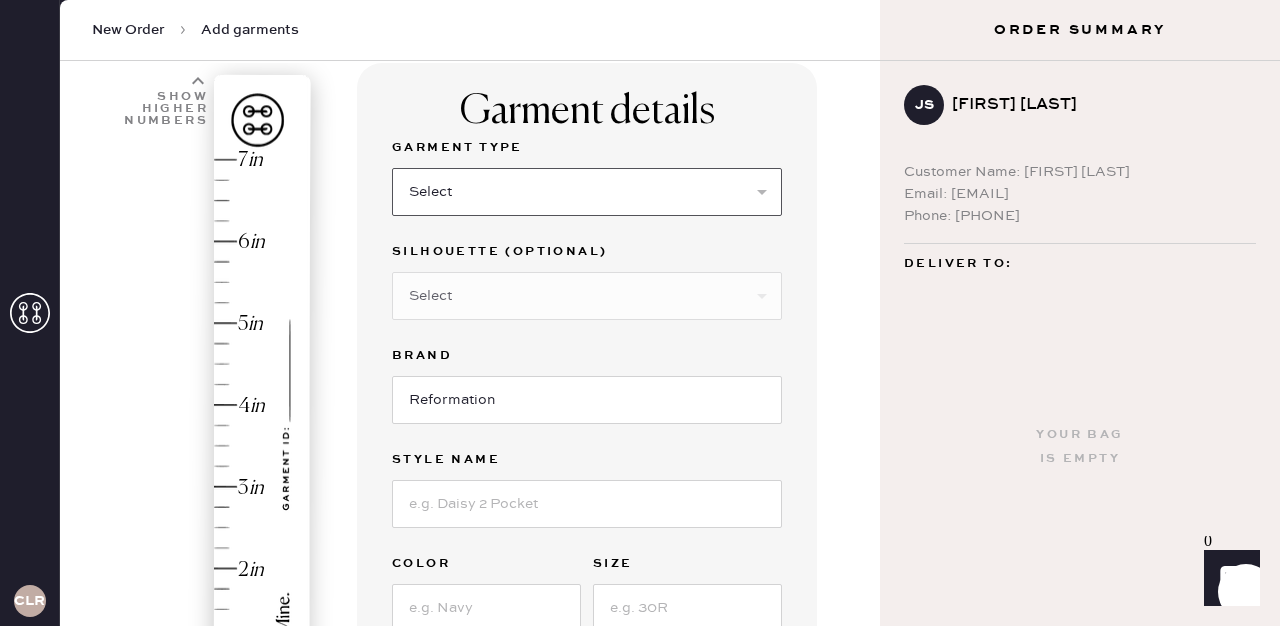 click on "Select Basic Skirt Jeans Leggings Pants Shorts Basic Sleeved Dress Basic Sleeveless Dress Basic Strap Dress Strap Jumpsuit Button Down Top Sleeved Top Sleeveless Top" at bounding box center (587, 192) 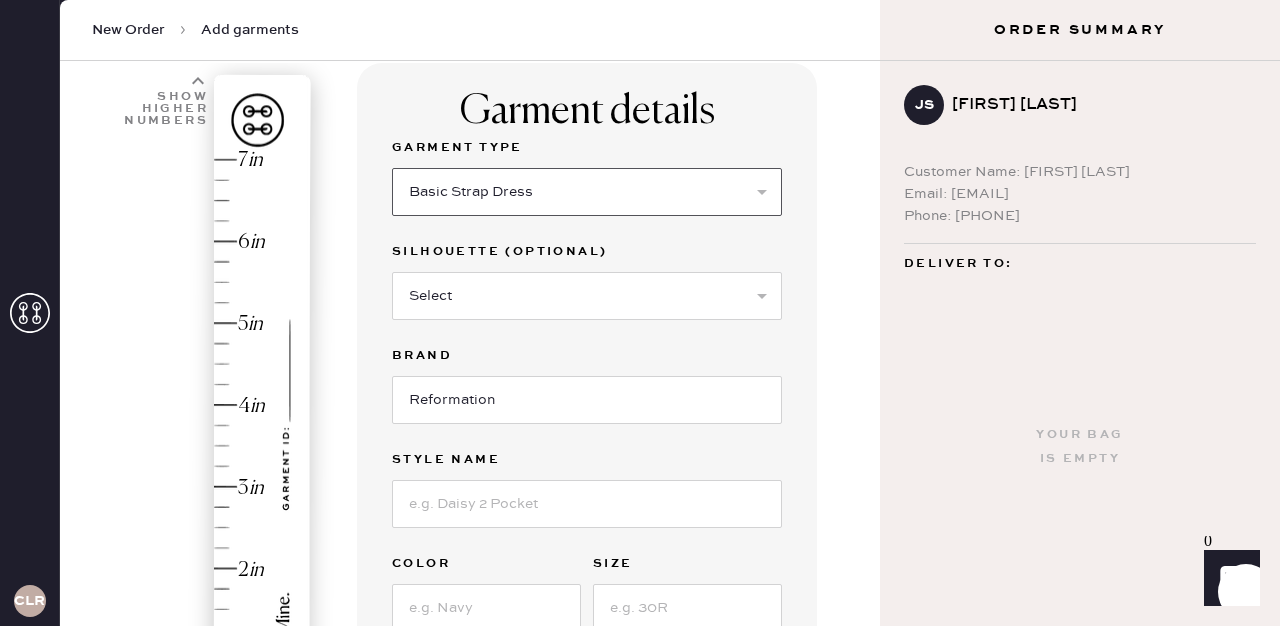 click on "Select Basic Skirt Jeans Leggings Pants Shorts Basic Sleeved Dress Basic Sleeveless Dress Basic Strap Dress Strap Jumpsuit Button Down Top Sleeved Top Sleeveless Top" at bounding box center (587, 192) 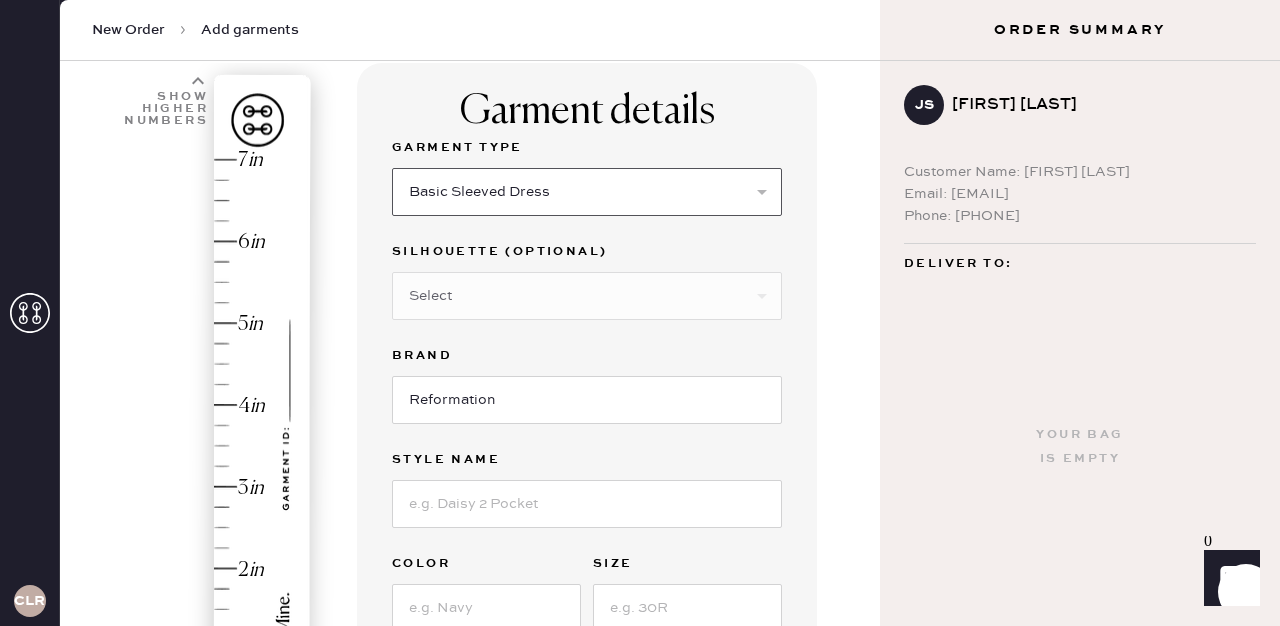 click on "Select Basic Skirt Jeans Leggings Pants Shorts Basic Sleeved Dress Basic Sleeveless Dress Basic Strap Dress Strap Jumpsuit Button Down Top Sleeved Top Sleeveless Top" at bounding box center (587, 192) 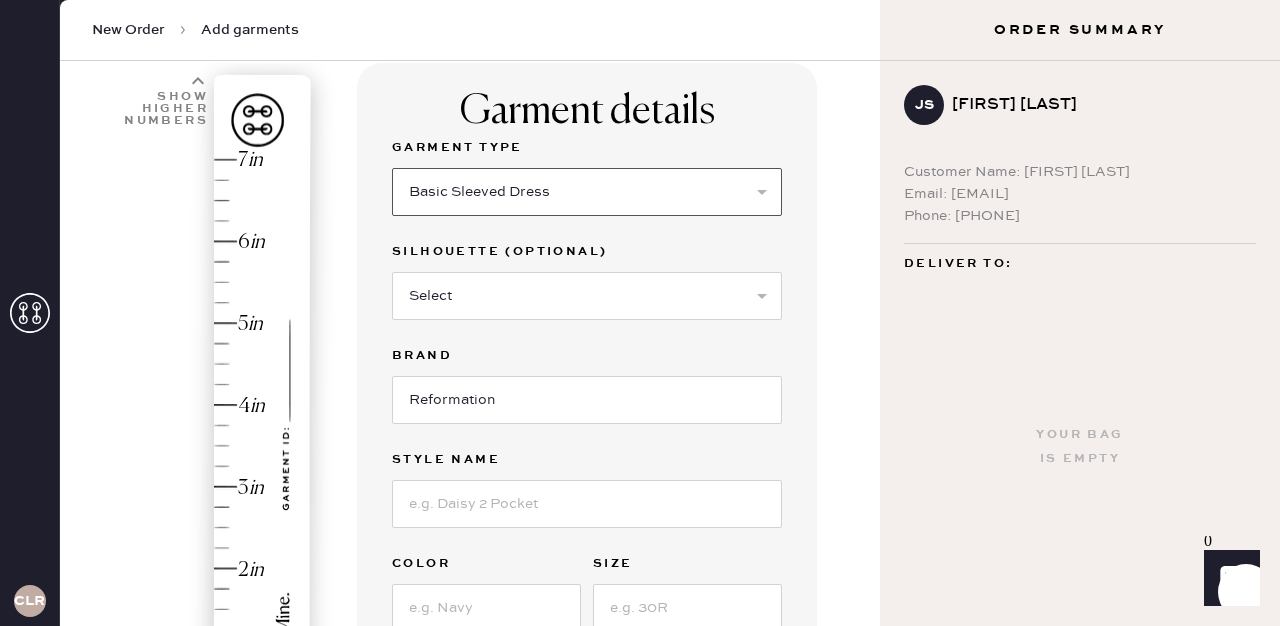 select on "6" 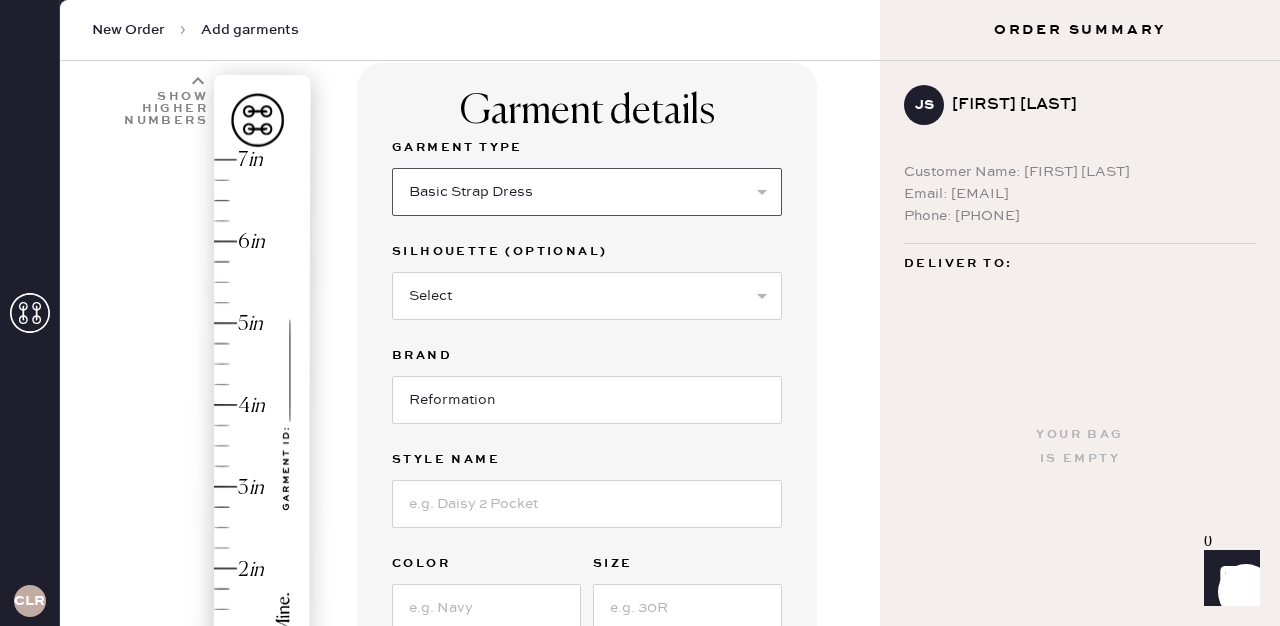 scroll, scrollTop: 289, scrollLeft: 0, axis: vertical 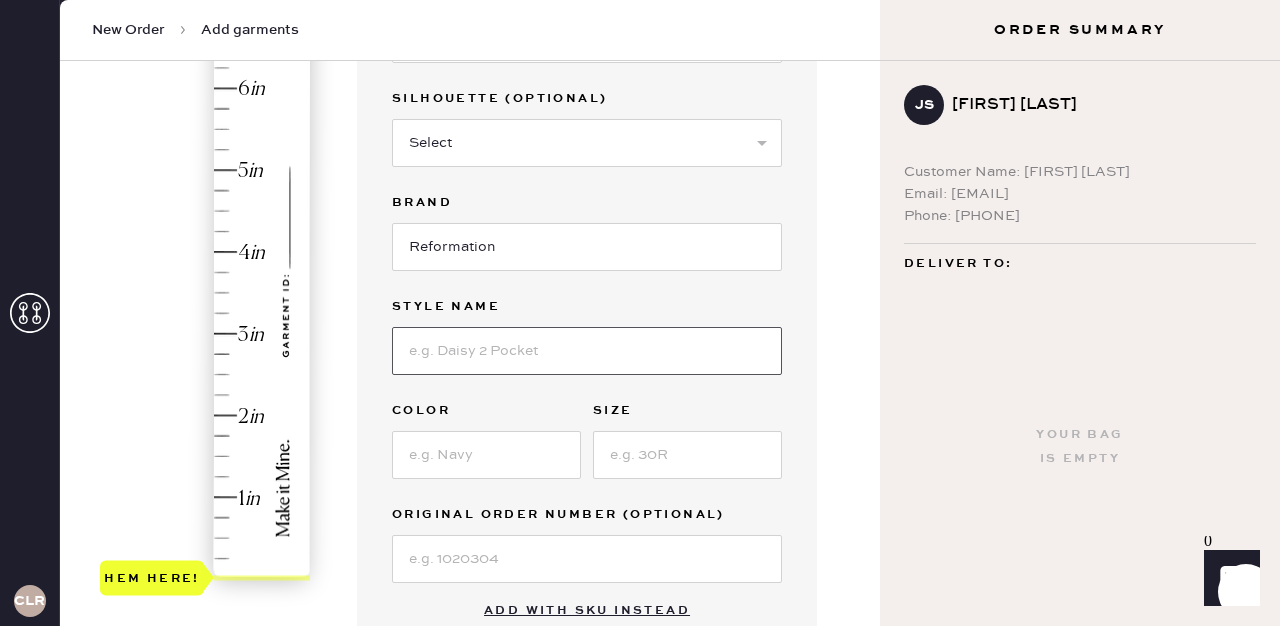 click at bounding box center (587, 351) 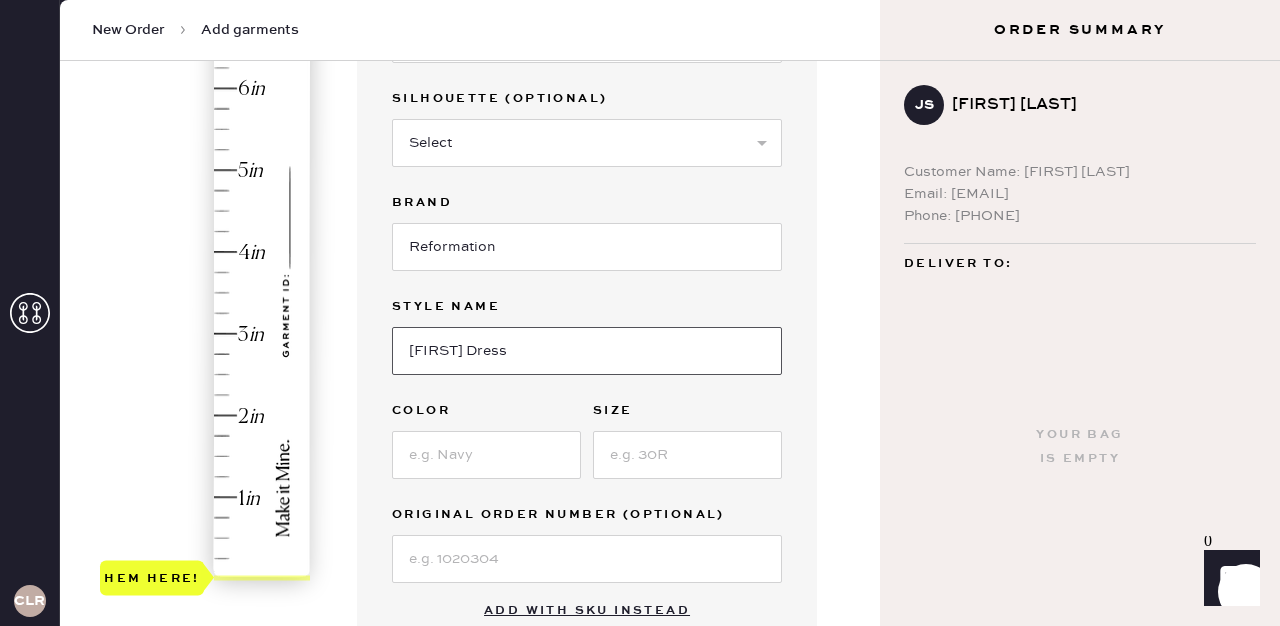 type on "[FIRST] Dress" 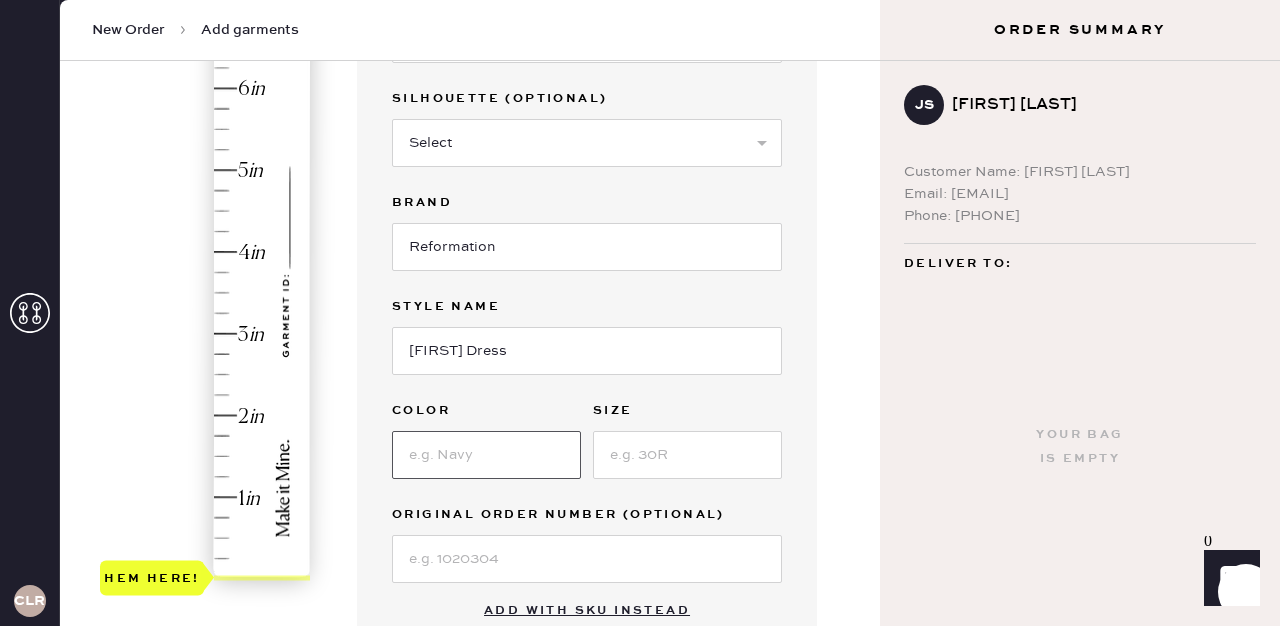 click at bounding box center (486, 455) 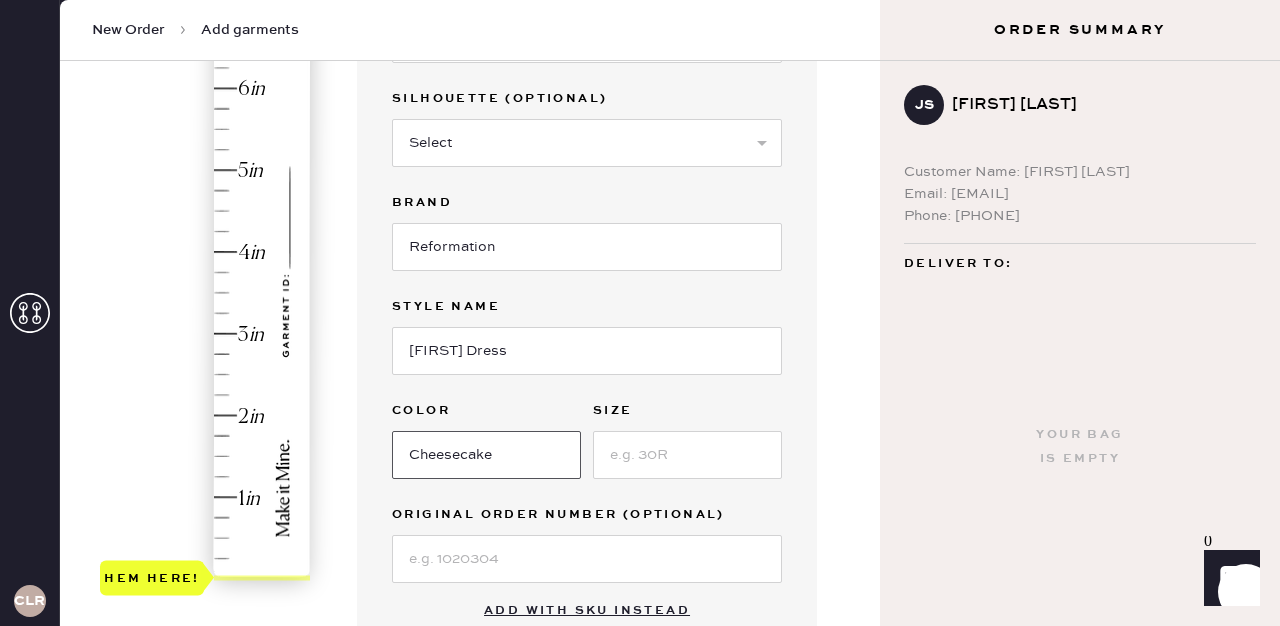 type on "Cheesecake" 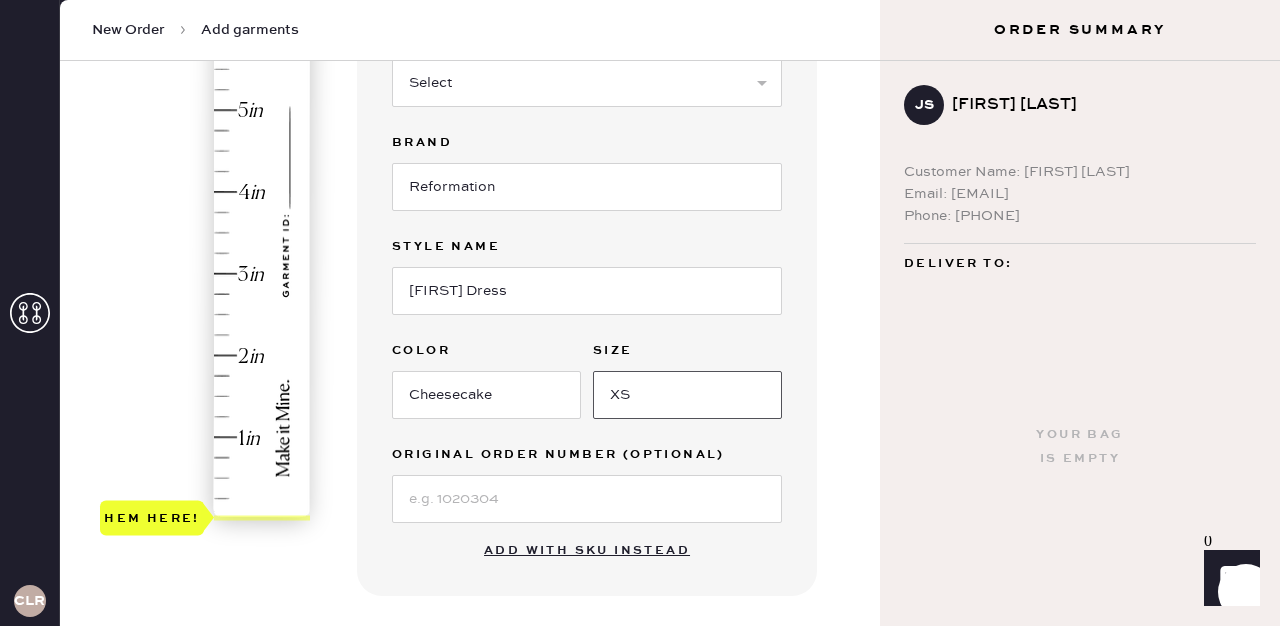 scroll, scrollTop: 330, scrollLeft: 0, axis: vertical 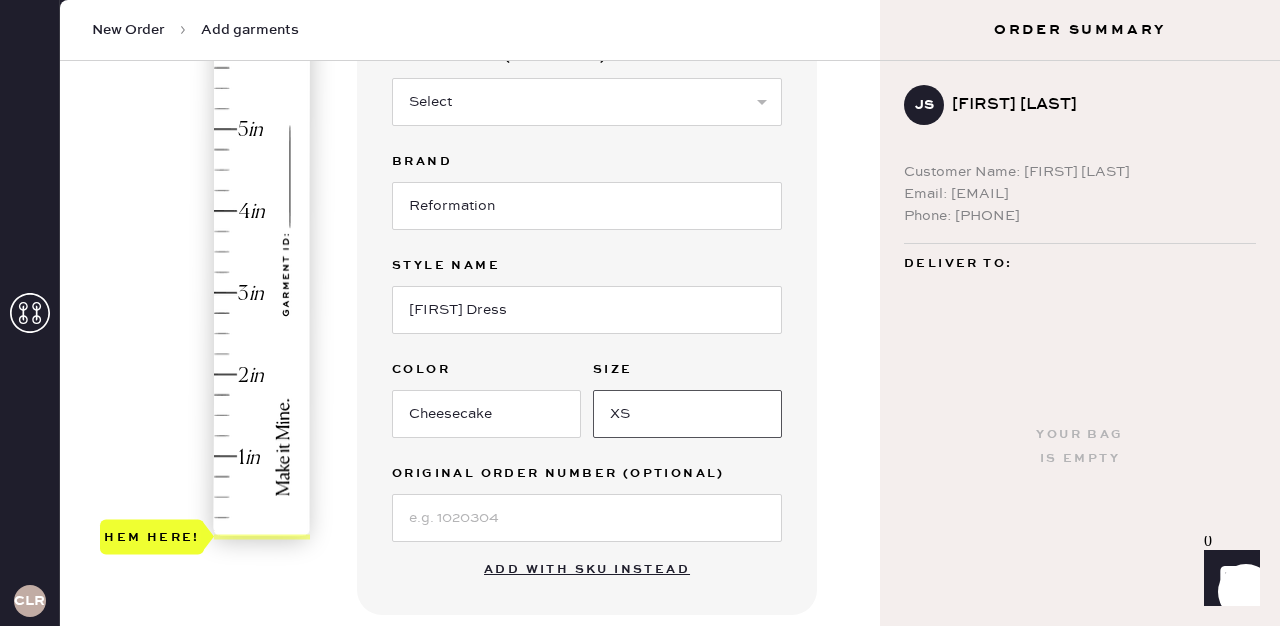 type on "XS" 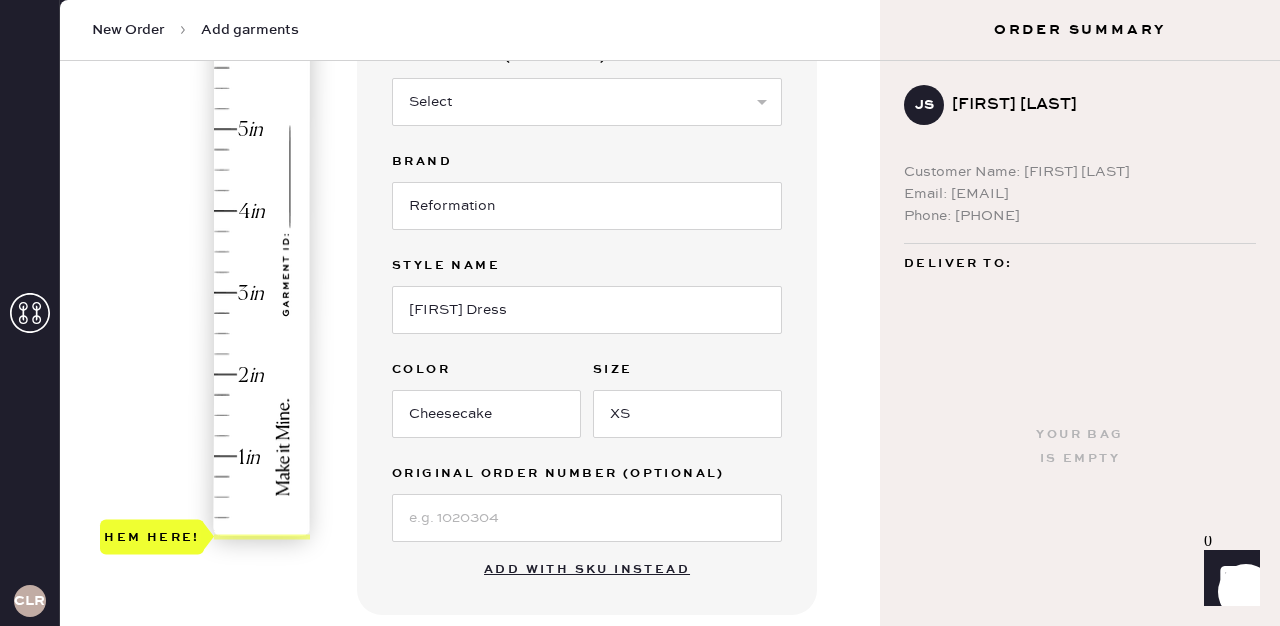 type on "2.25" 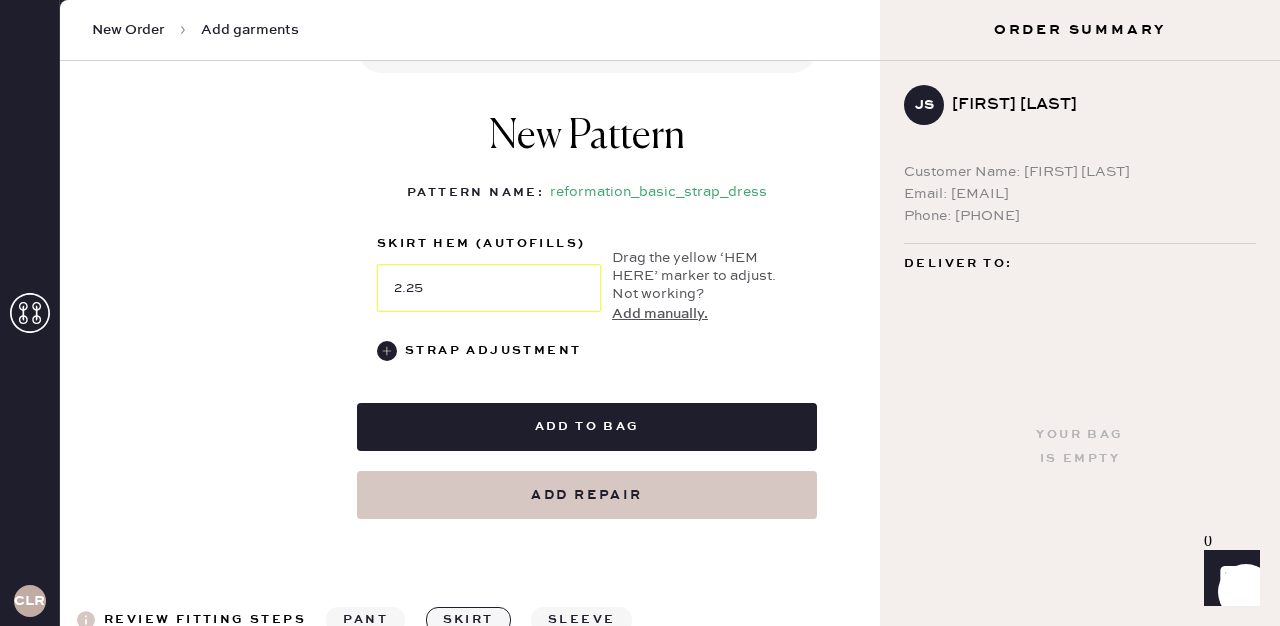 scroll, scrollTop: 885, scrollLeft: 0, axis: vertical 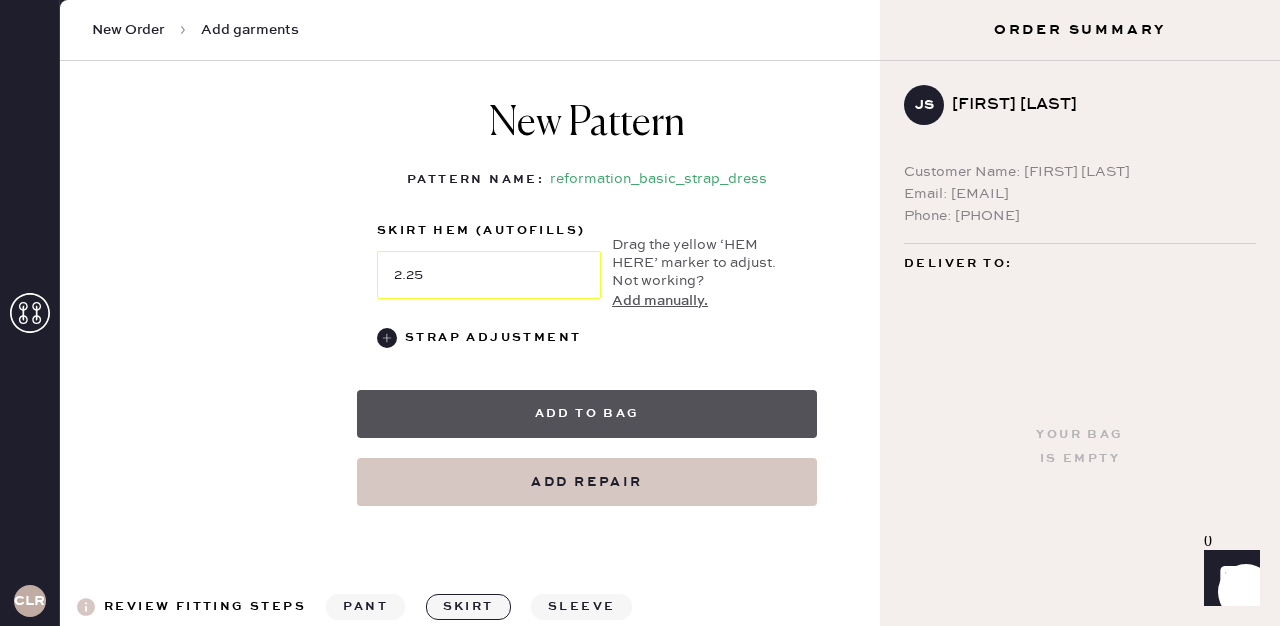 click on "Add to bag" at bounding box center [587, 414] 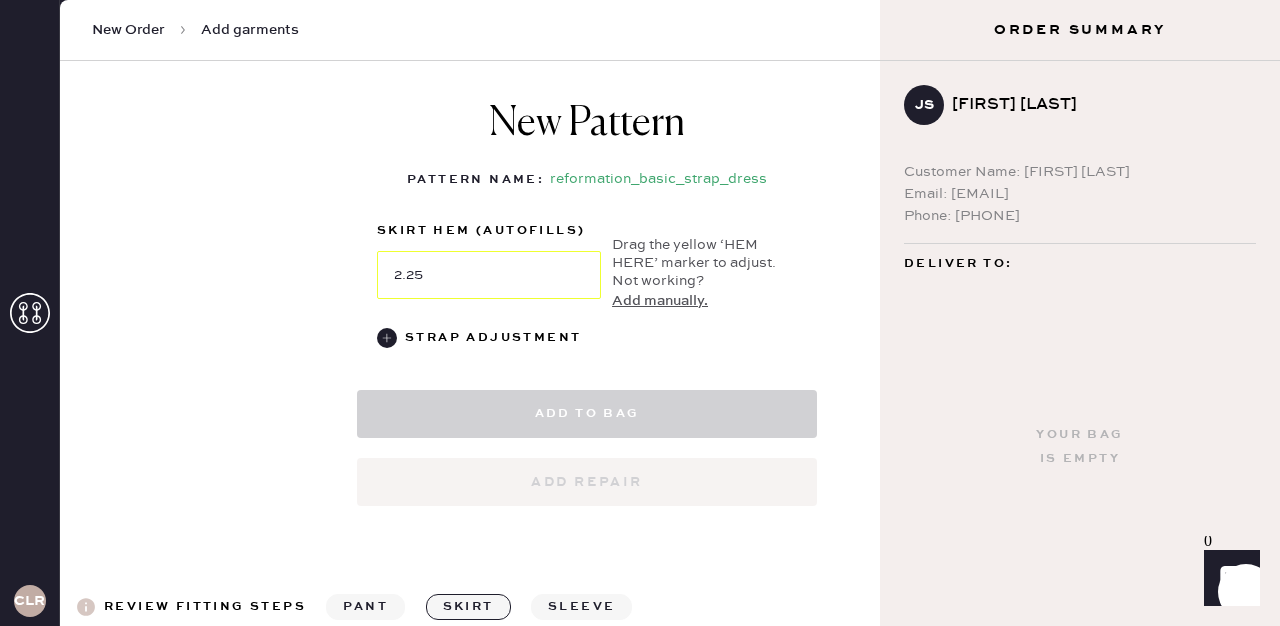 select on "6" 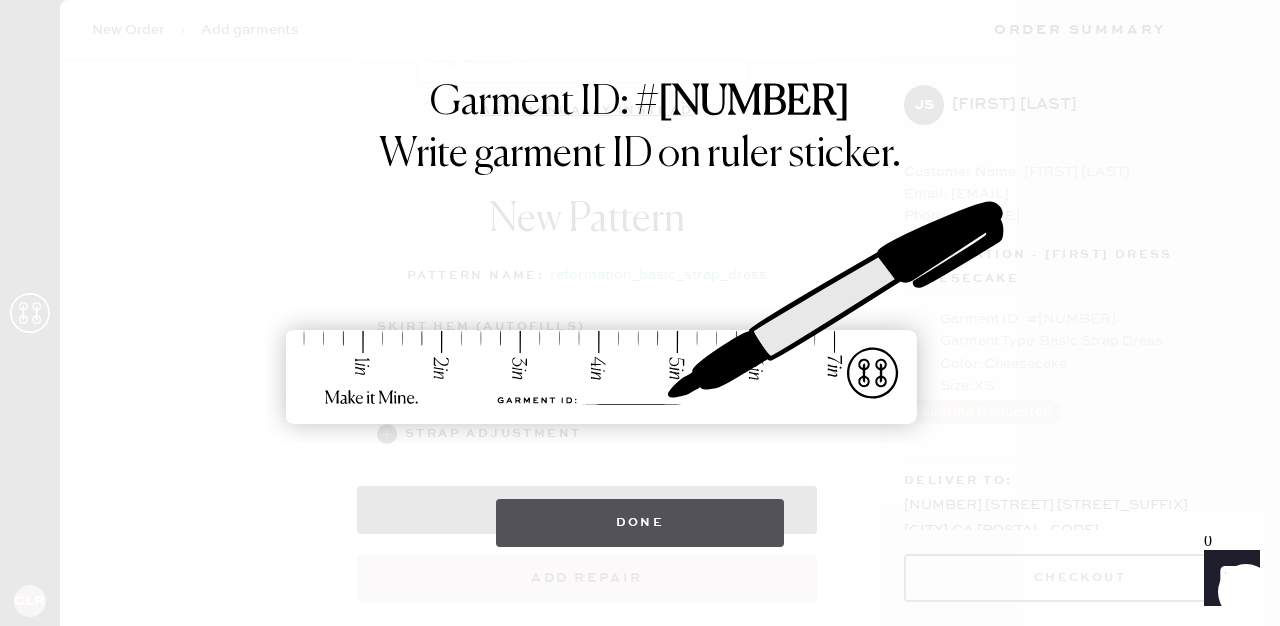 click on "Done" at bounding box center [640, 523] 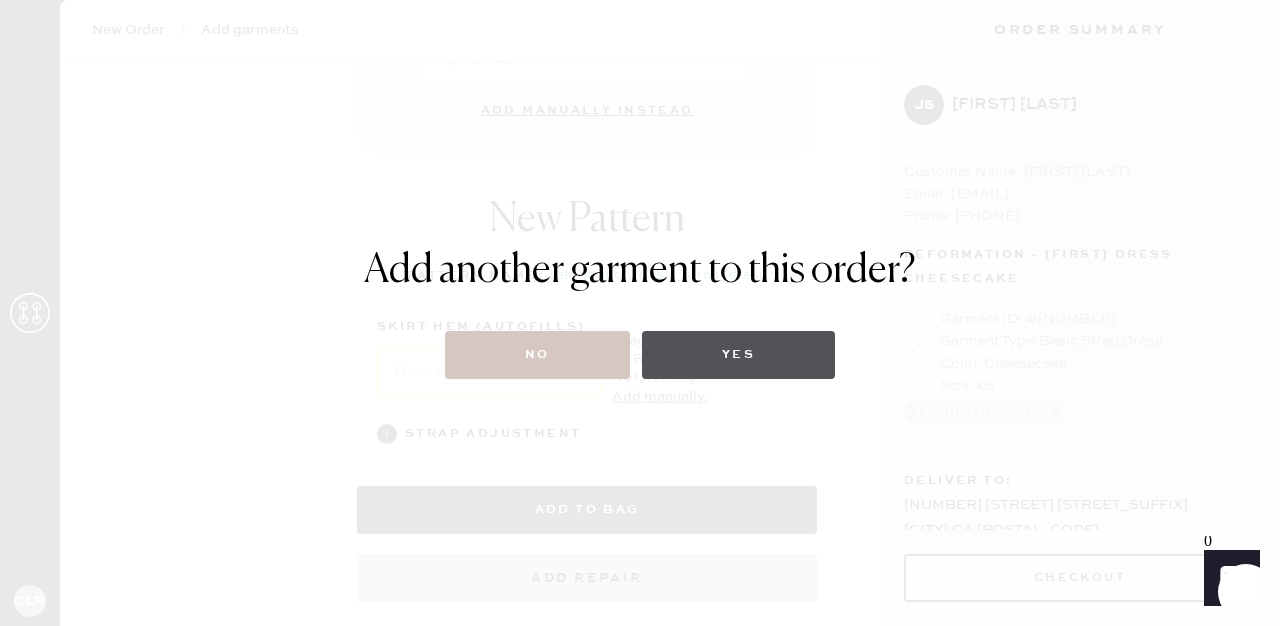 click on "Yes" at bounding box center [738, 355] 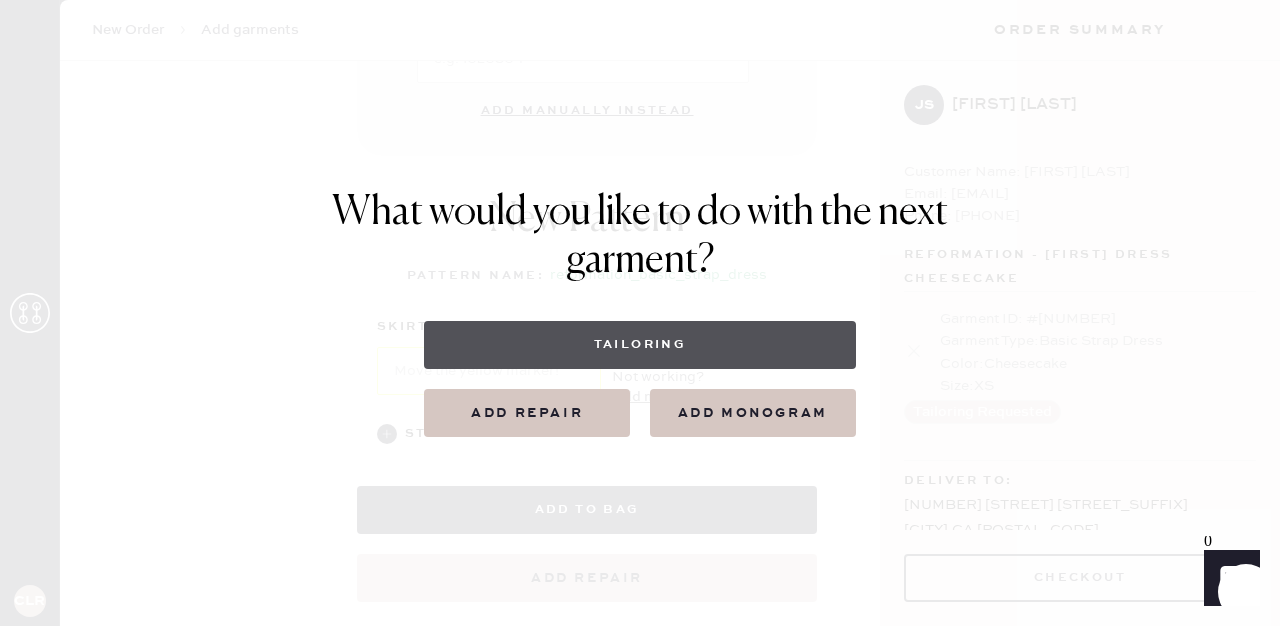 click on "Tailoring" at bounding box center [639, 345] 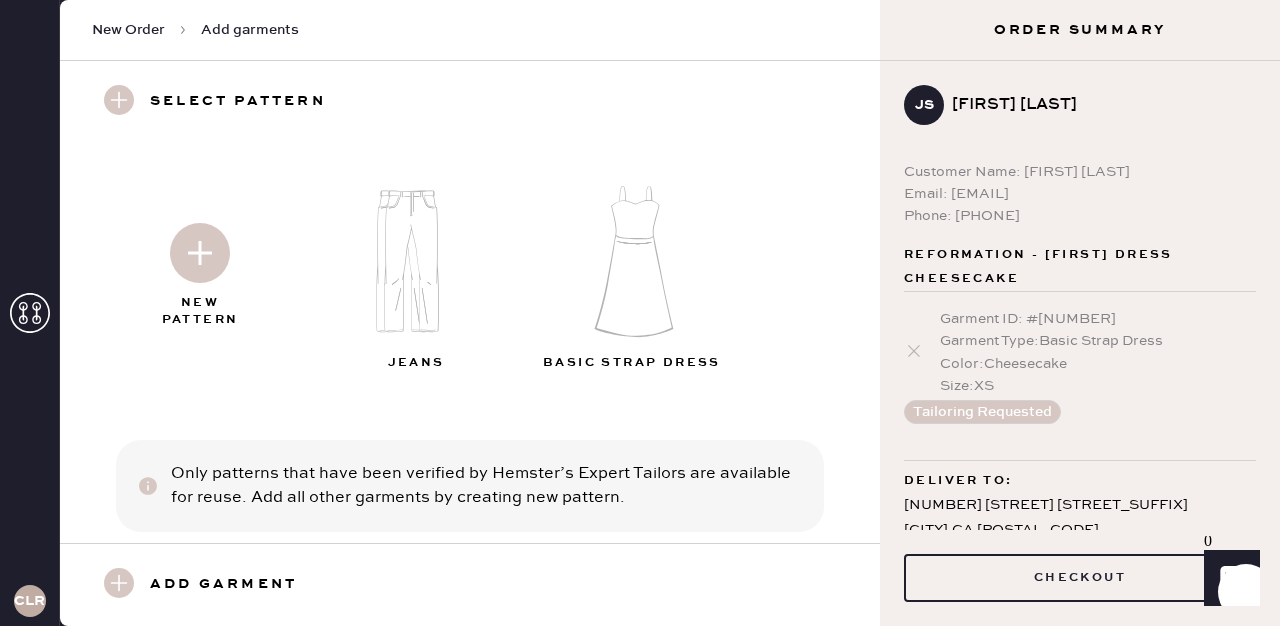 scroll, scrollTop: 36, scrollLeft: 0, axis: vertical 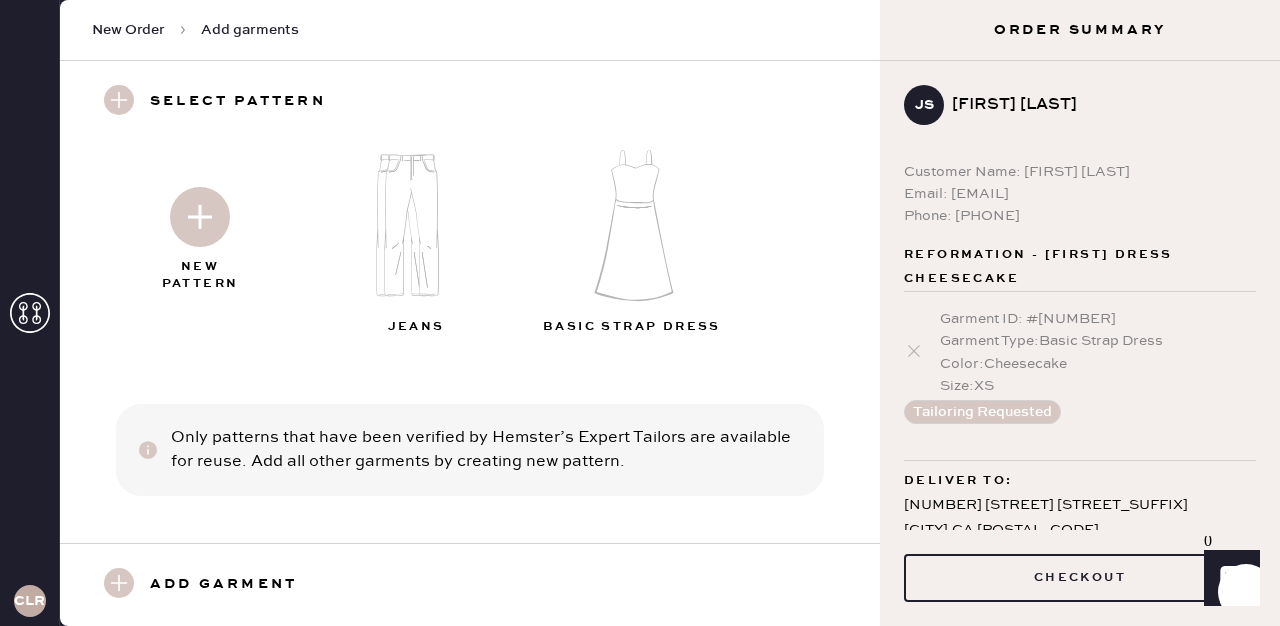 click at bounding box center [634, 225] 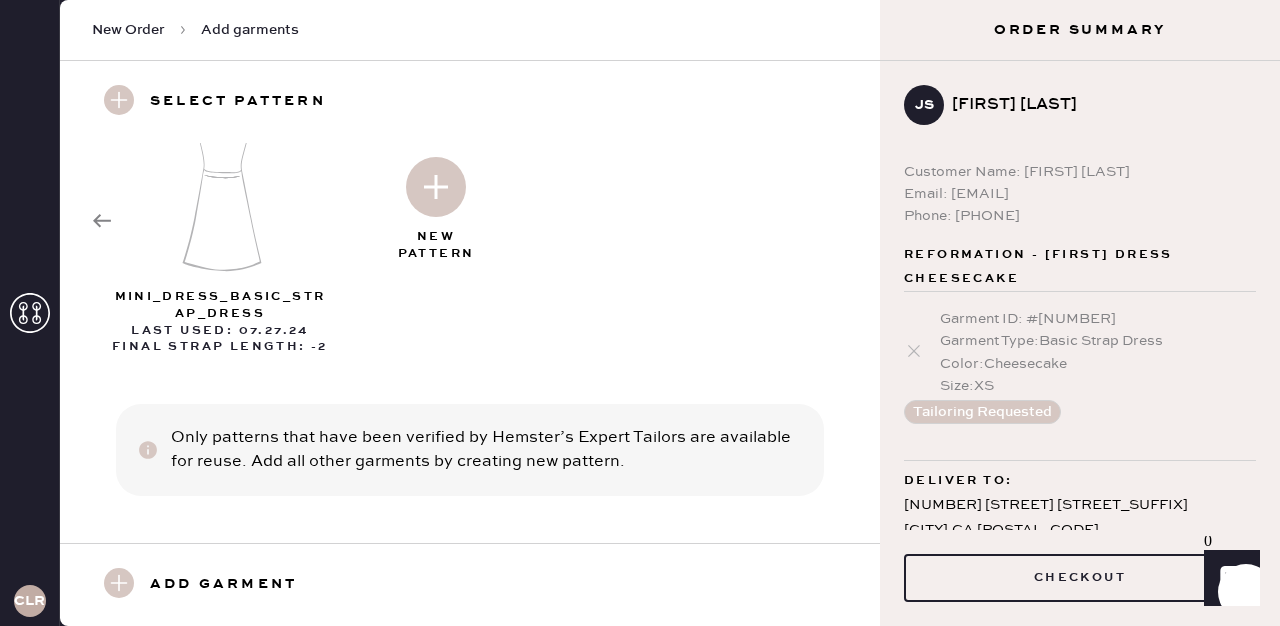 click on "mini_dress_basic_strap_dress Last Used: 07.27.24 Final Strap Length: -2 New Pattern" at bounding box center [470, 220] 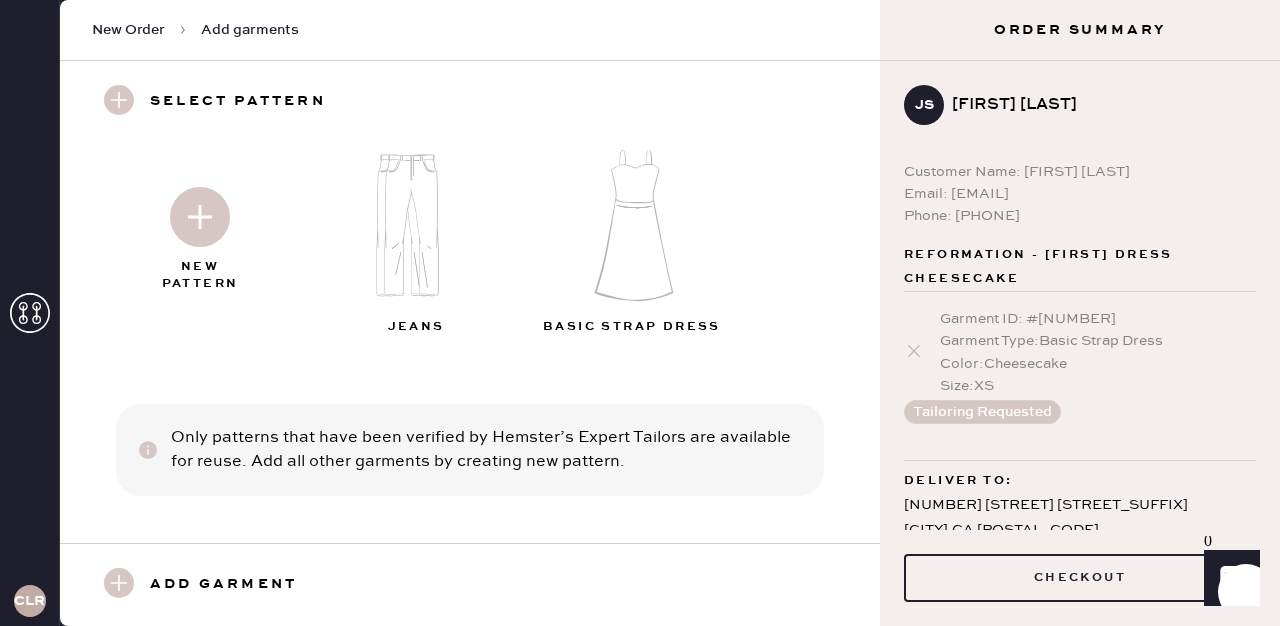 click at bounding box center [200, 217] 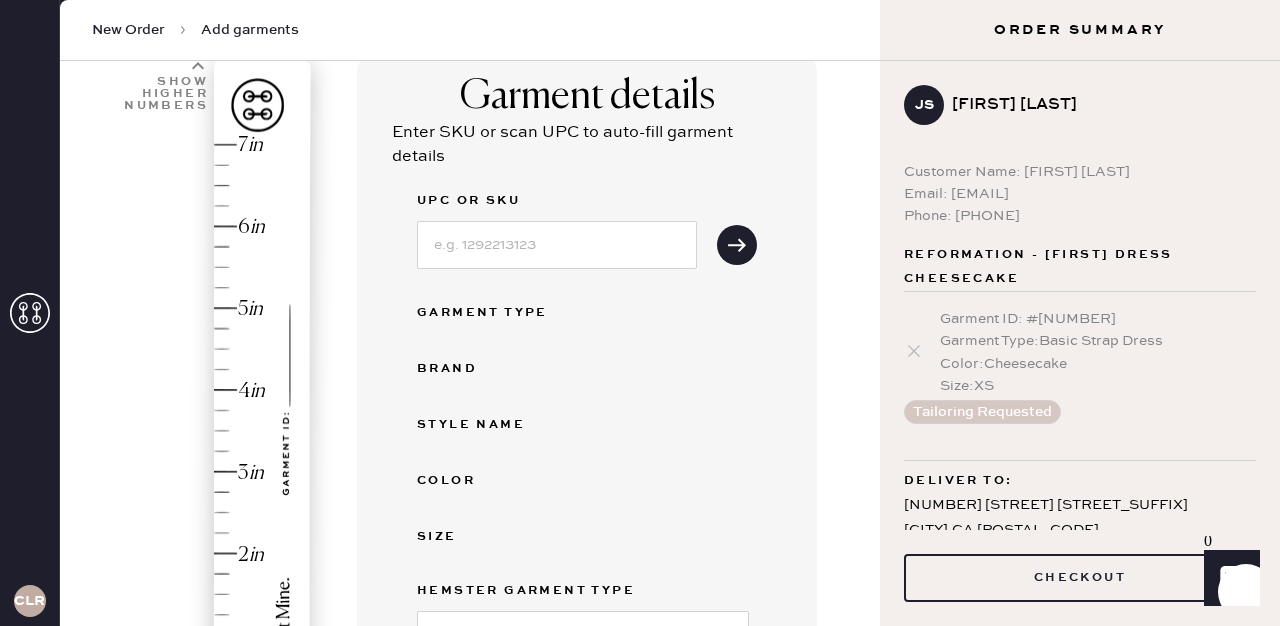 scroll, scrollTop: 434, scrollLeft: 0, axis: vertical 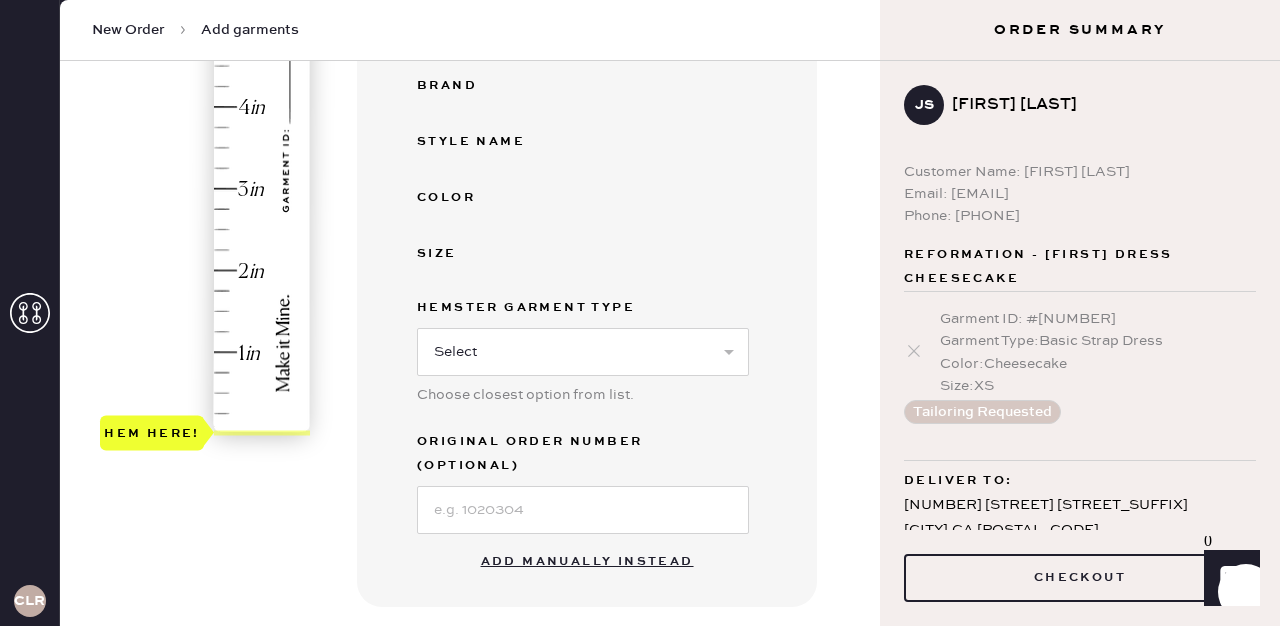 click on "Add manually instead" at bounding box center [587, 562] 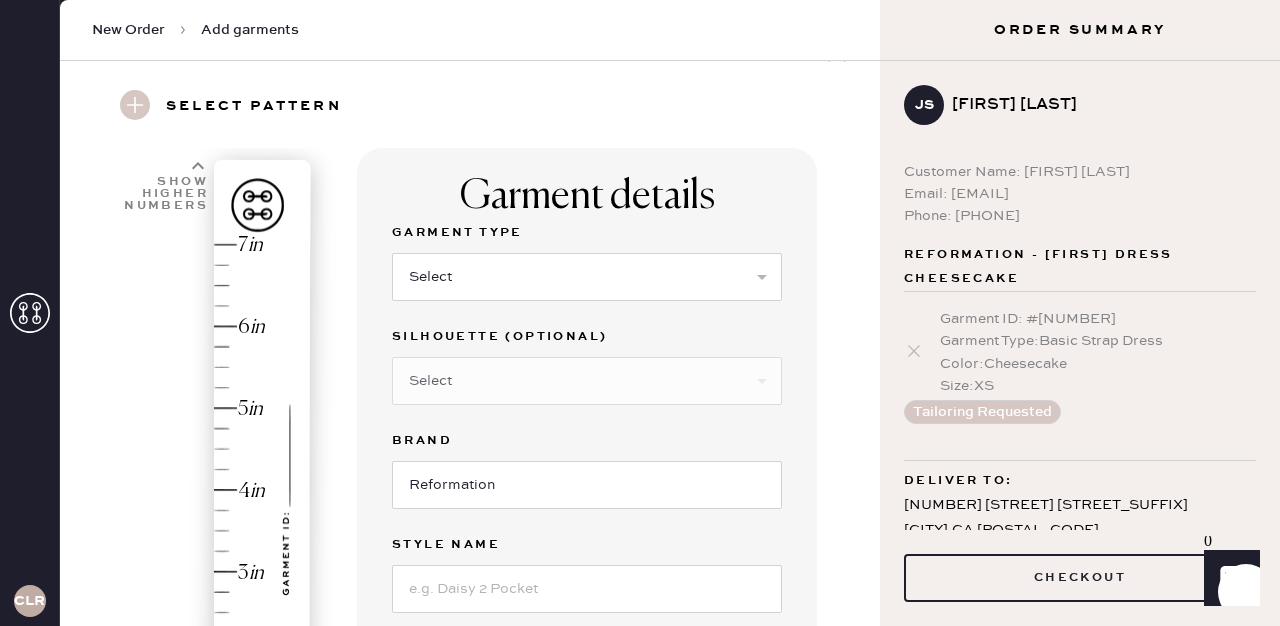 scroll, scrollTop: 55, scrollLeft: 0, axis: vertical 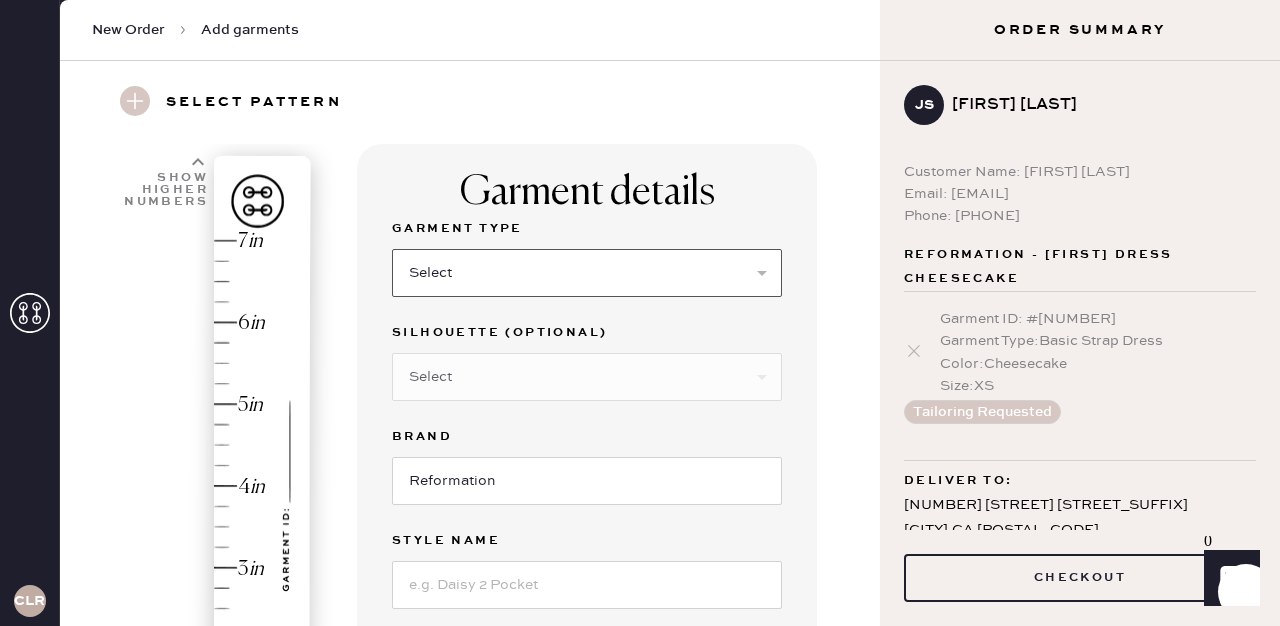 click on "Select Basic Skirt Jeans Leggings Pants Shorts Basic Sleeved Dress Basic Sleeveless Dress Basic Strap Dress Strap Jumpsuit Button Down Top Sleeved Top Sleeveless Top" at bounding box center (587, 273) 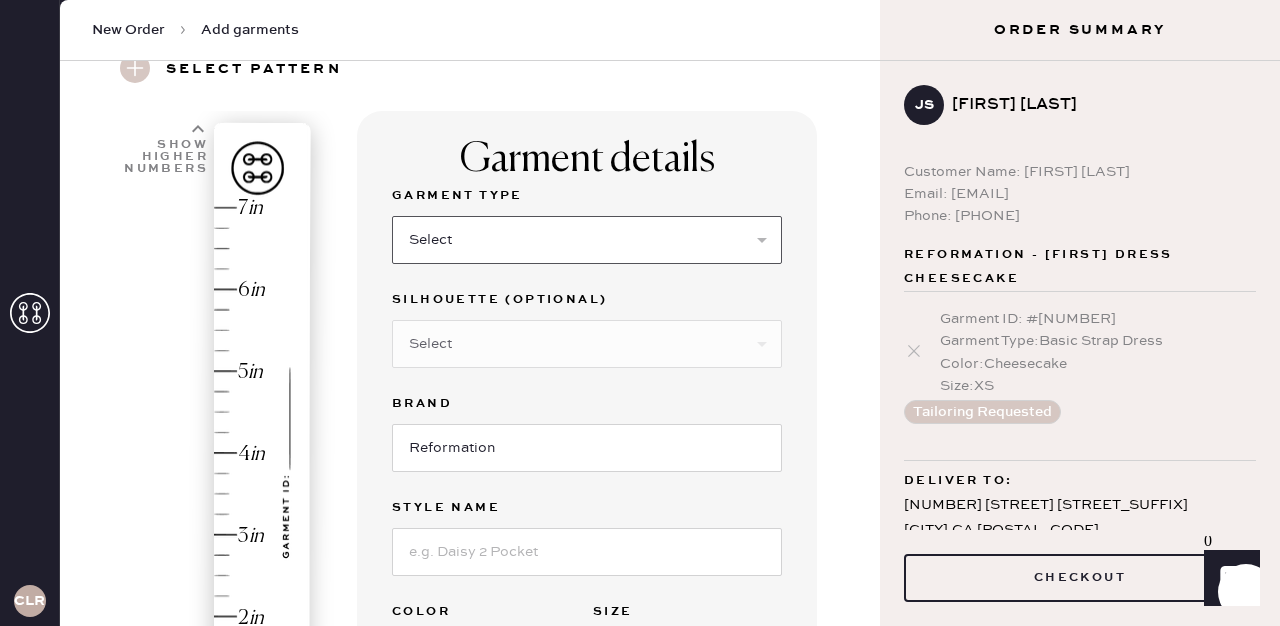 scroll, scrollTop: 91, scrollLeft: 0, axis: vertical 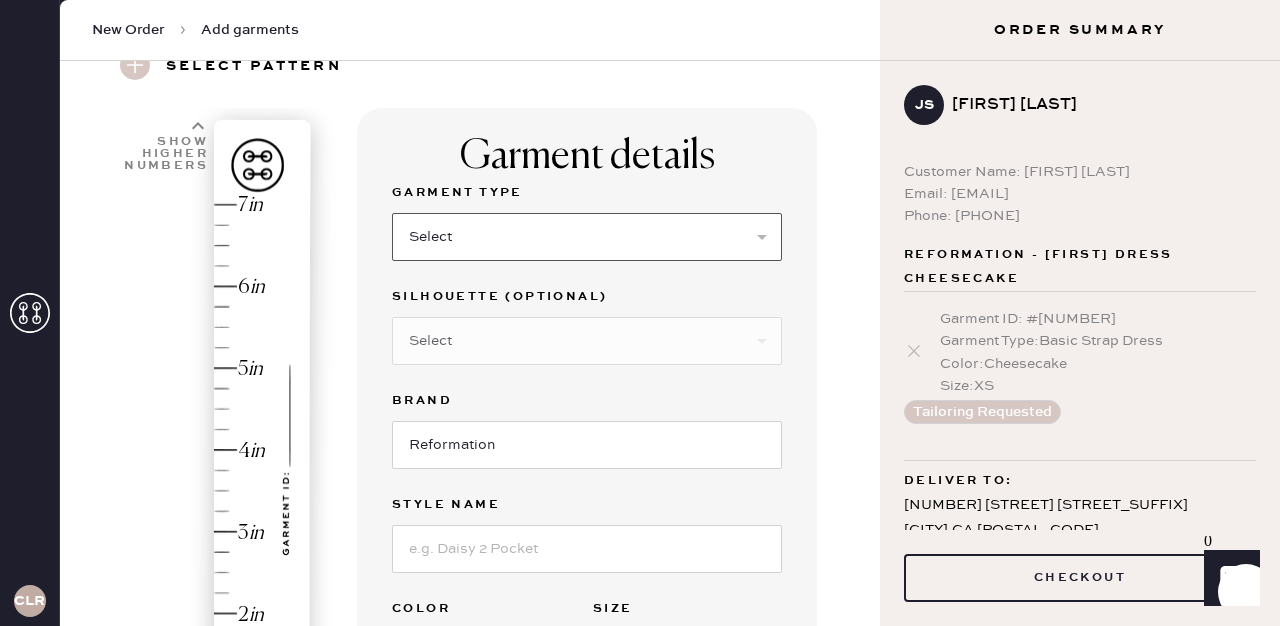 click on "Select Basic Skirt Jeans Leggings Pants Shorts Basic Sleeved Dress Basic Sleeveless Dress Basic Strap Dress Strap Jumpsuit Button Down Top Sleeved Top Sleeveless Top" at bounding box center (587, 237) 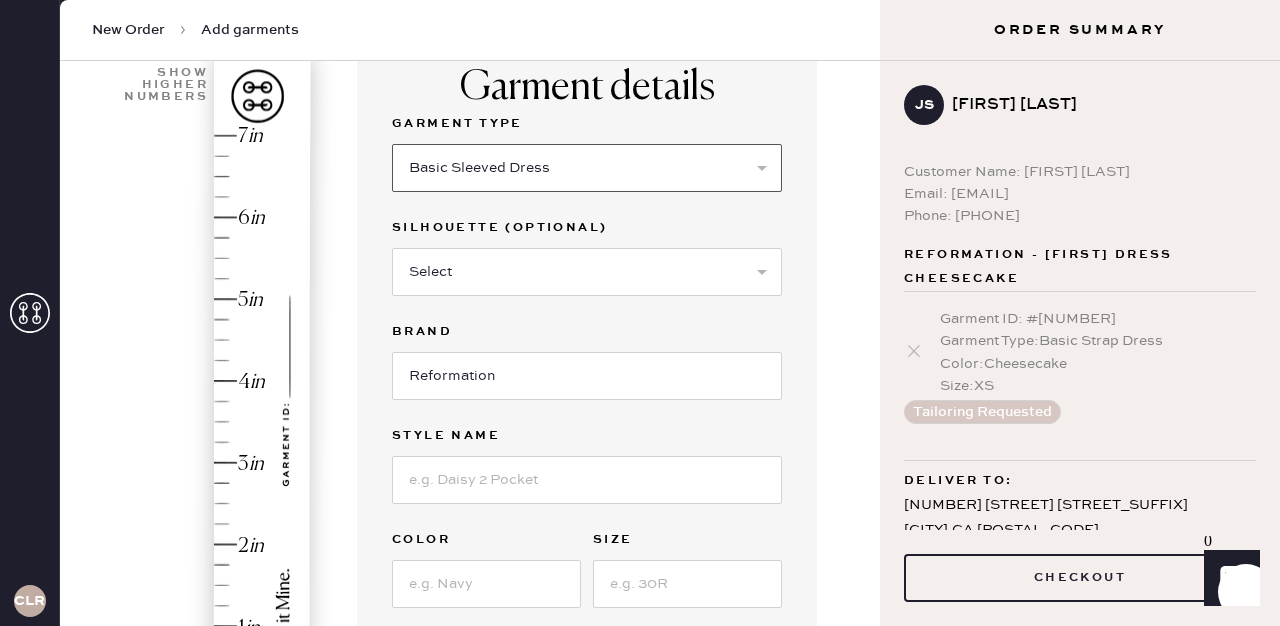 scroll, scrollTop: 159, scrollLeft: 0, axis: vertical 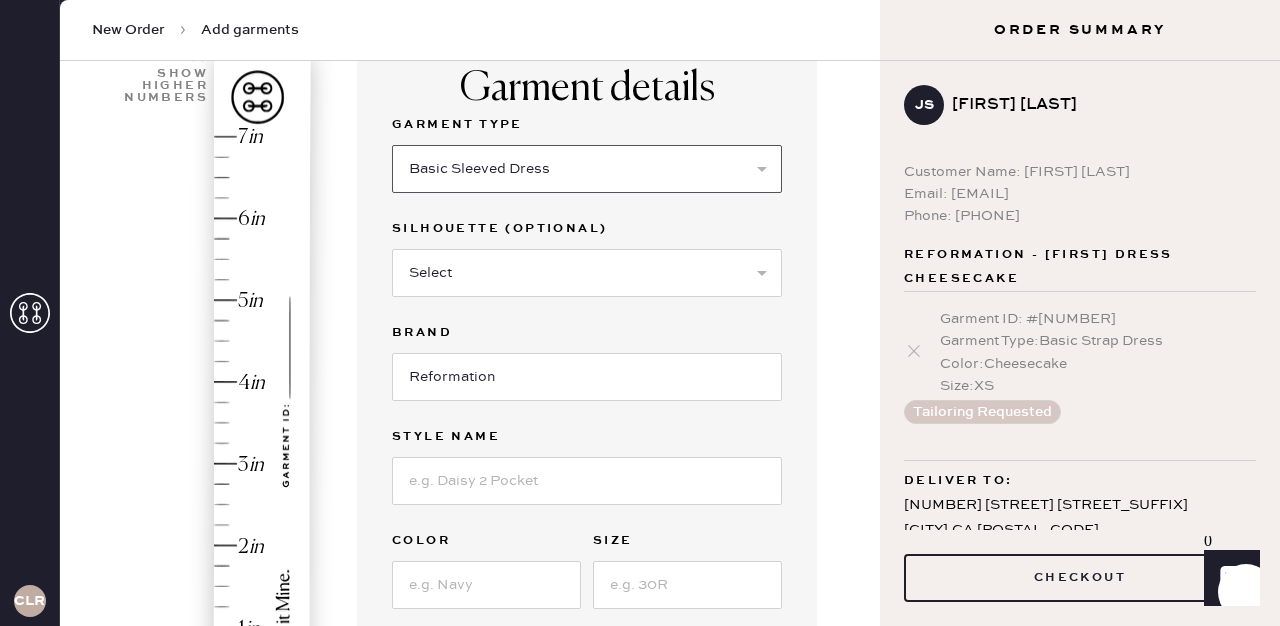 click on "Select Basic Skirt Jeans Leggings Pants Shorts Basic Sleeved Dress Basic Sleeveless Dress Basic Strap Dress Strap Jumpsuit Button Down Top Sleeved Top Sleeveless Top" at bounding box center [587, 169] 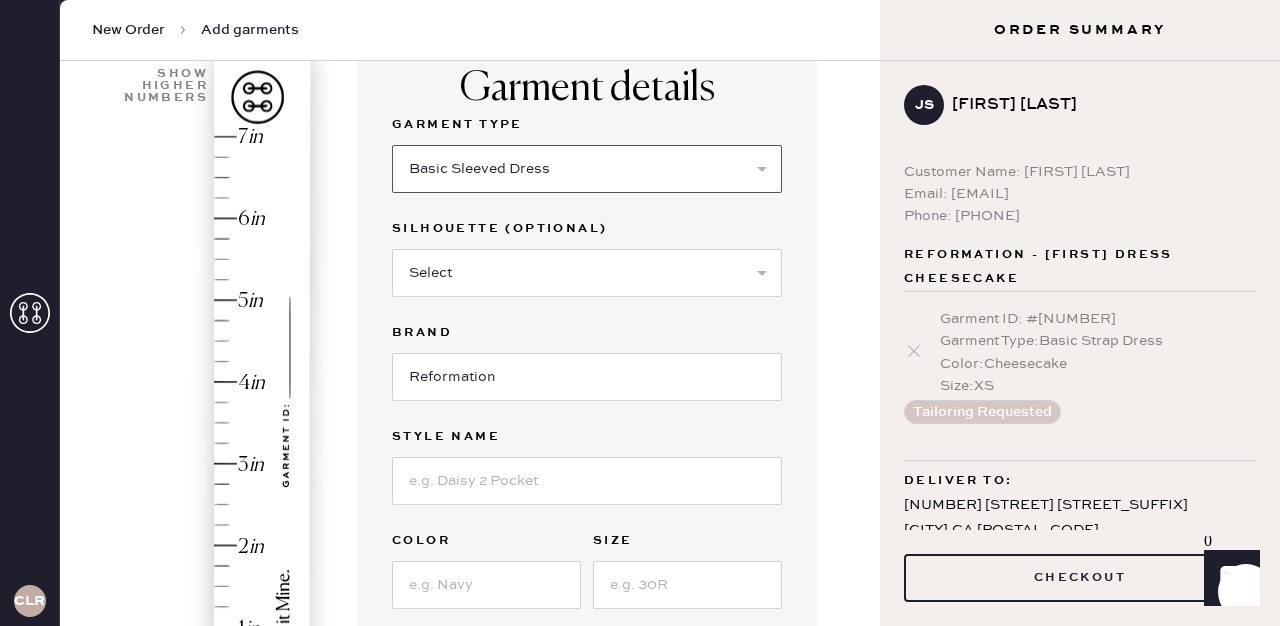 select on "6" 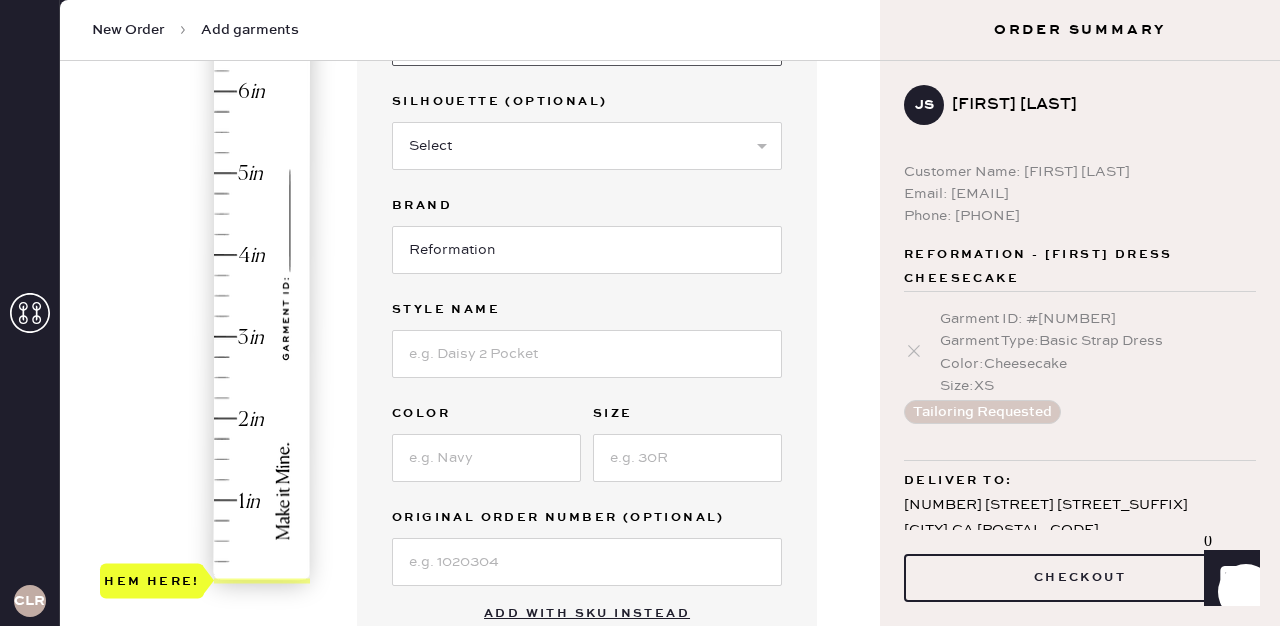 scroll, scrollTop: 310, scrollLeft: 0, axis: vertical 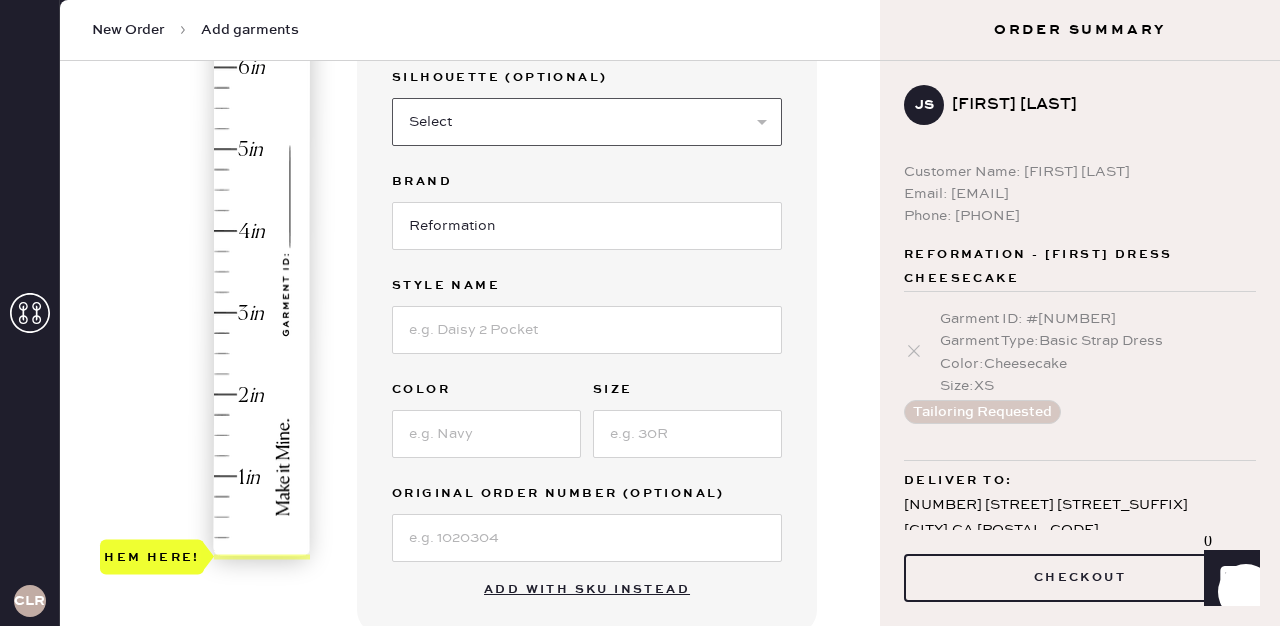 click on "Select Maxi Dress Midi Dress Mini Dress Other" at bounding box center (587, 122) 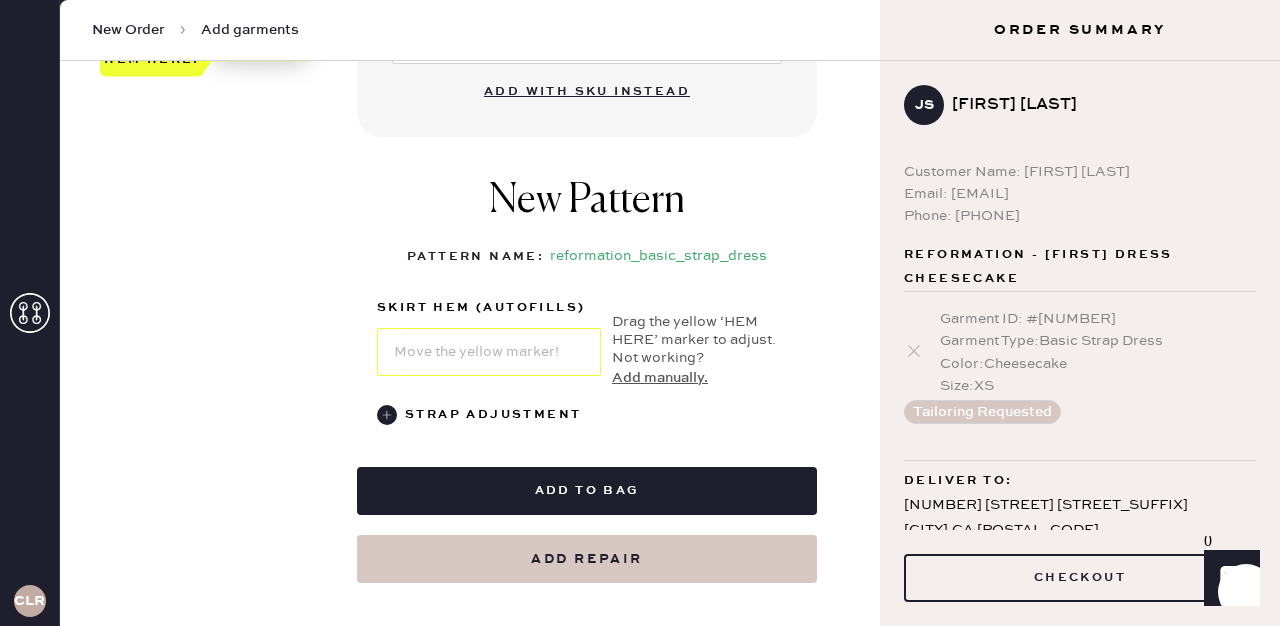 scroll, scrollTop: 817, scrollLeft: 0, axis: vertical 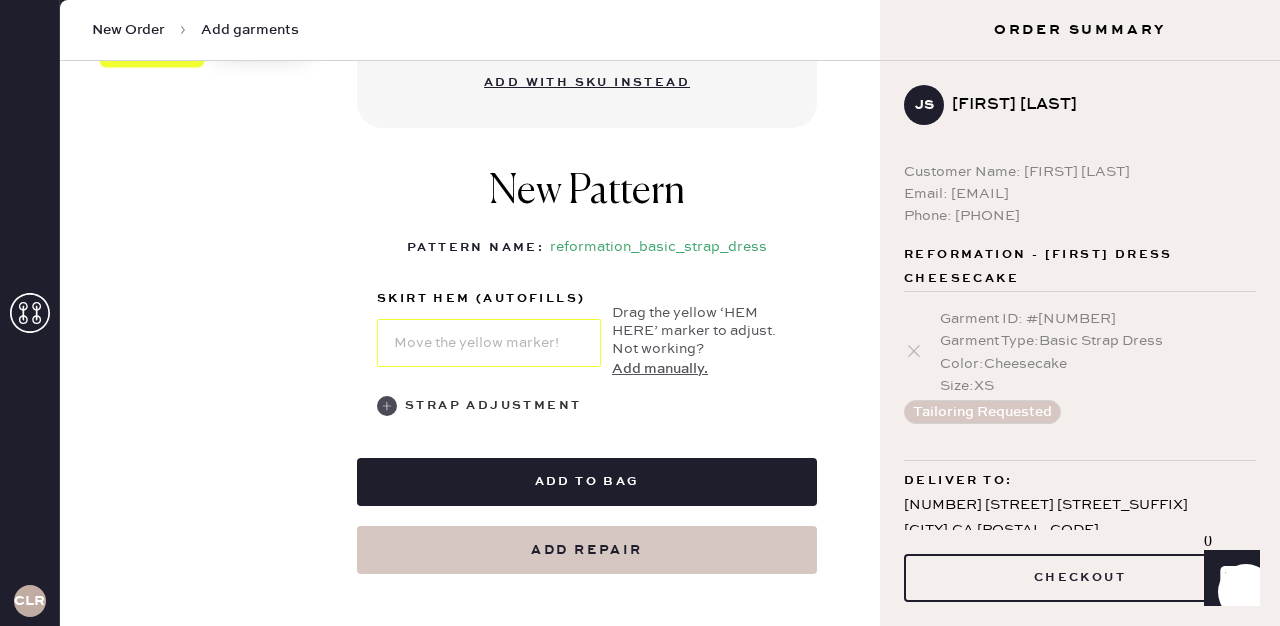 click 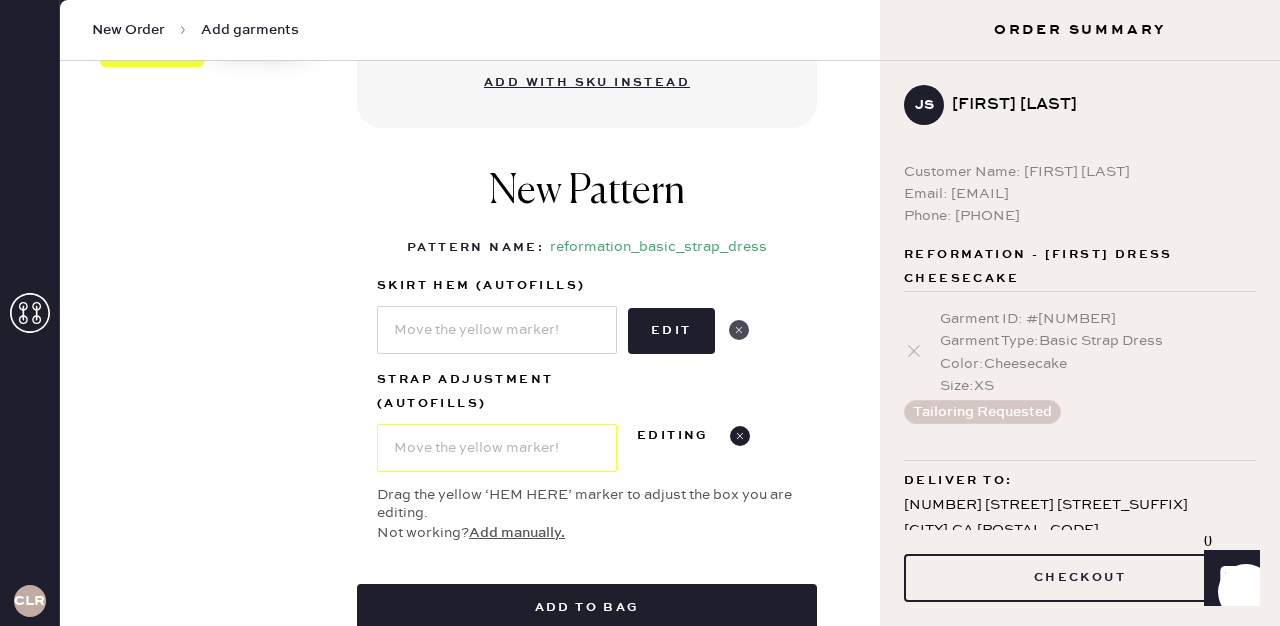 click 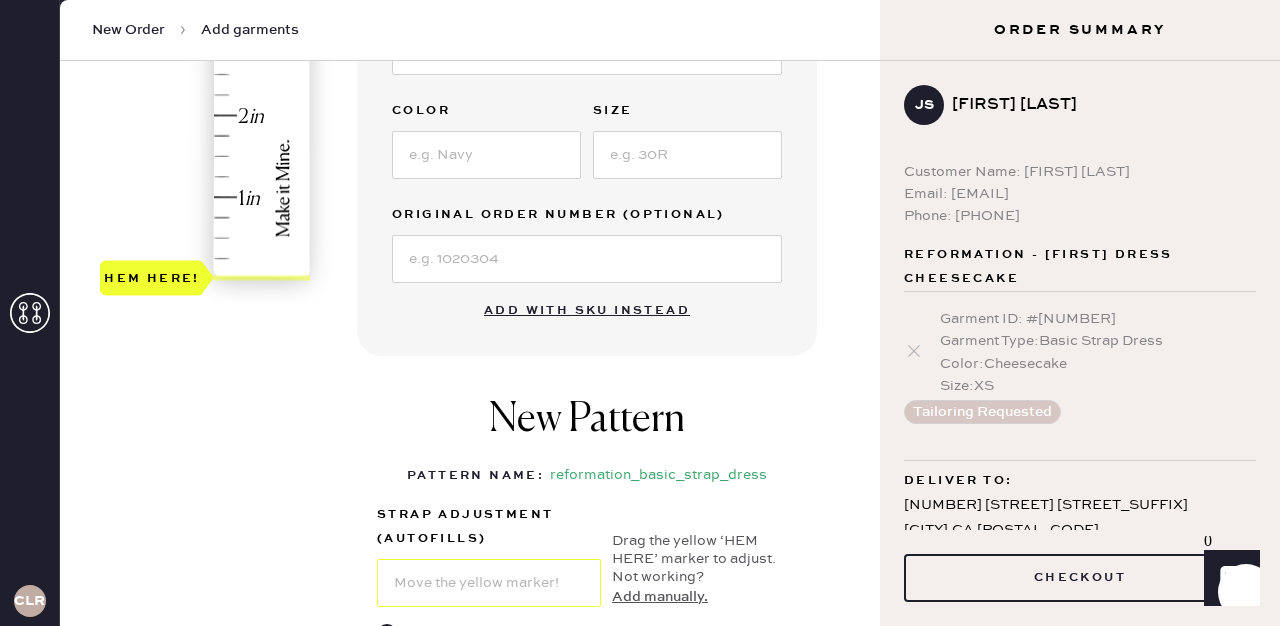 scroll, scrollTop: 547, scrollLeft: 0, axis: vertical 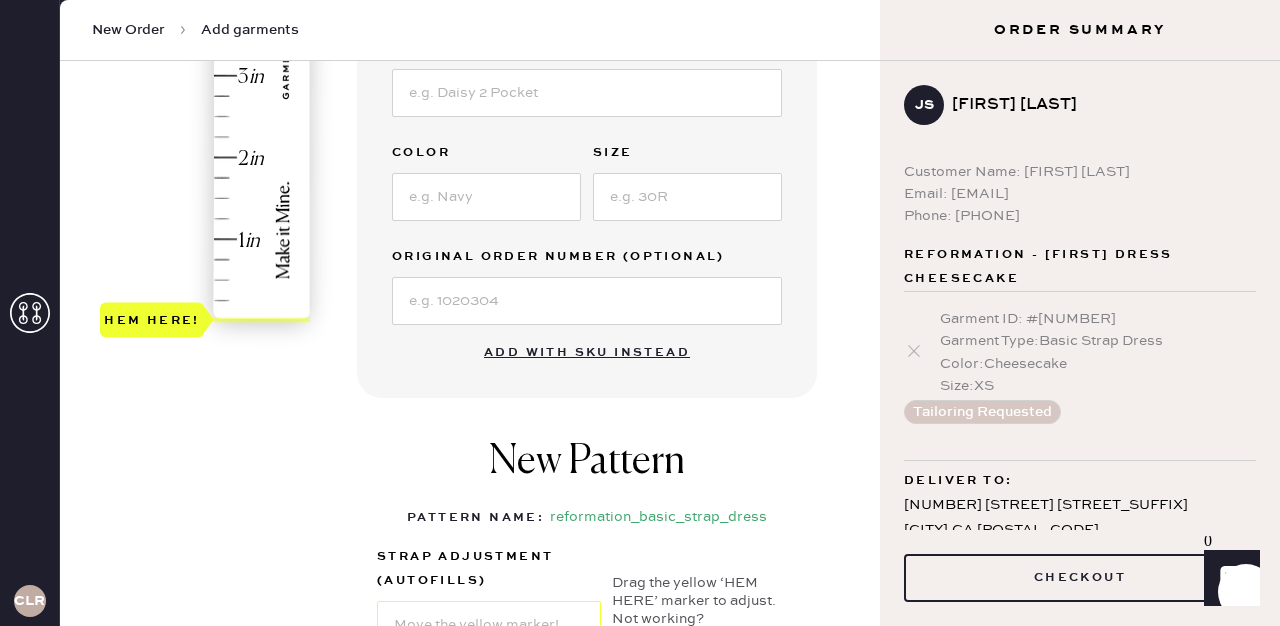 type on "0.75" 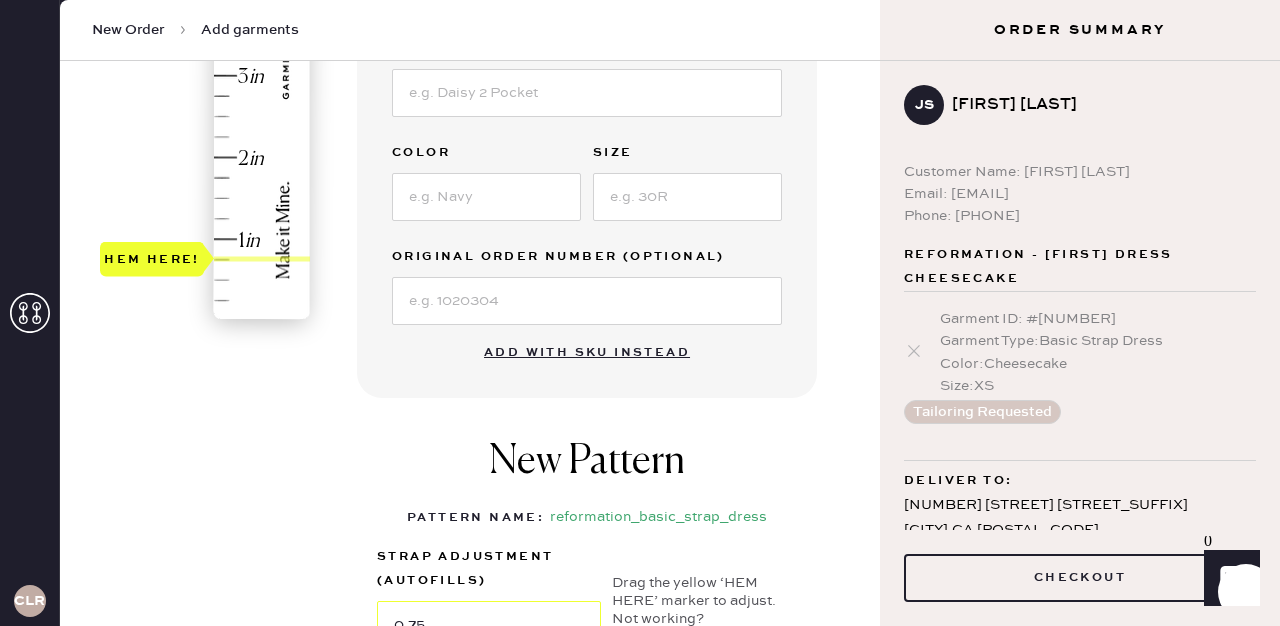 click on "Hem here!" at bounding box center (206, 35) 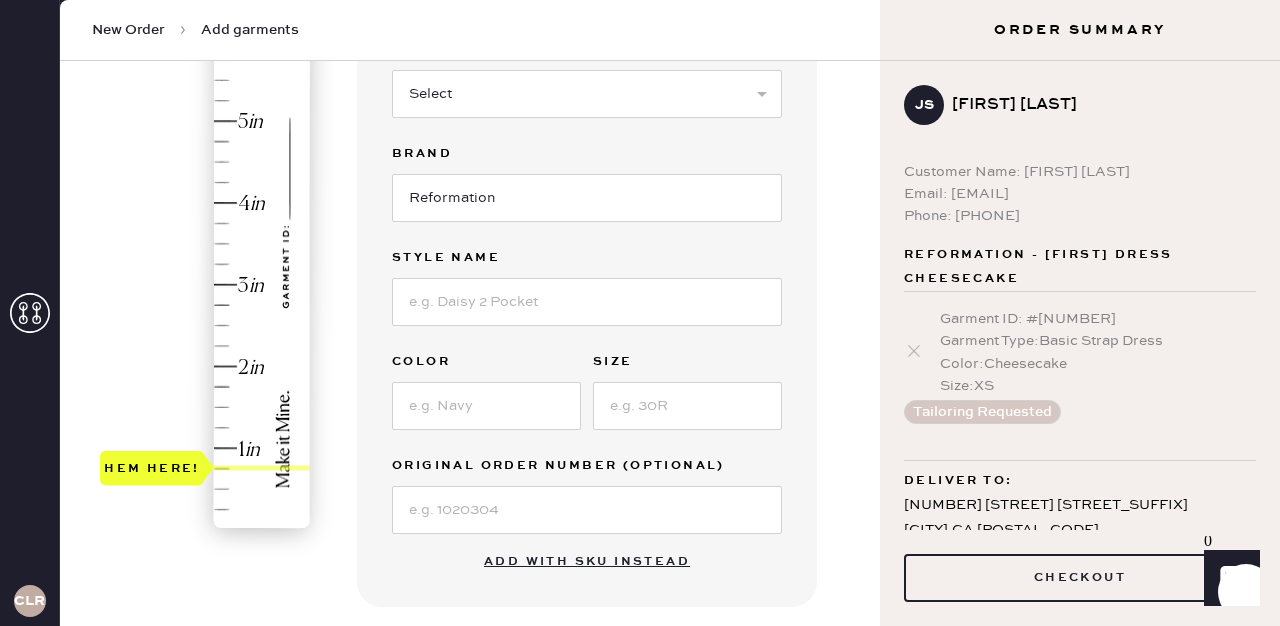 scroll, scrollTop: 321, scrollLeft: 0, axis: vertical 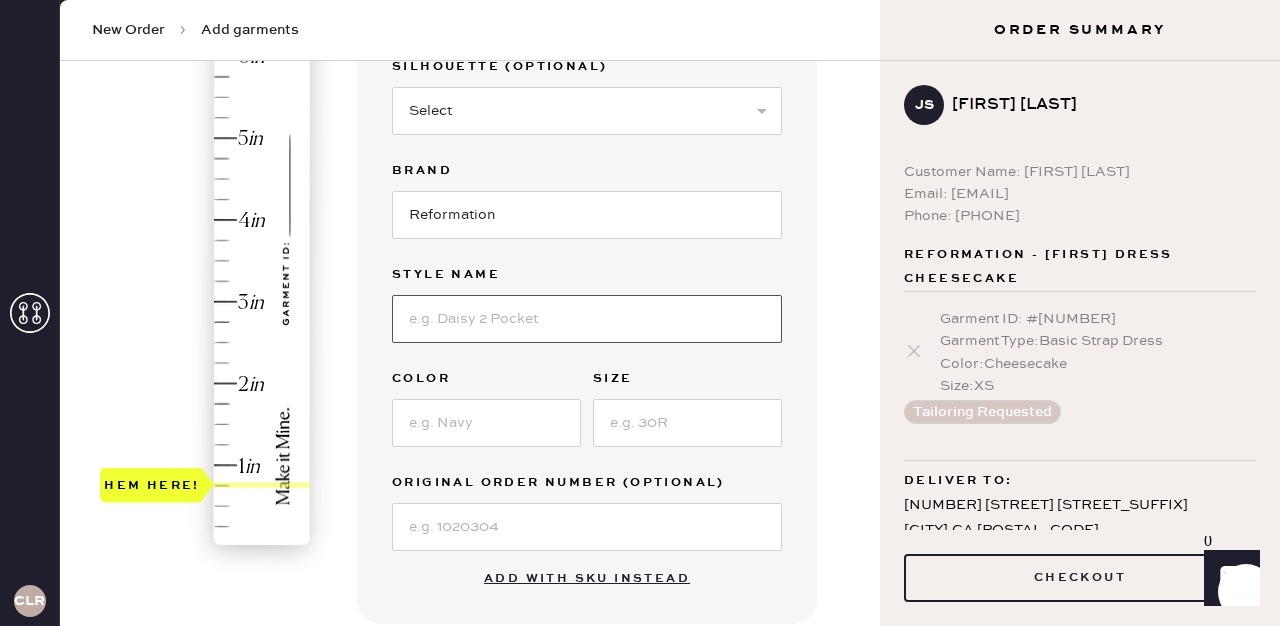 click at bounding box center [587, 319] 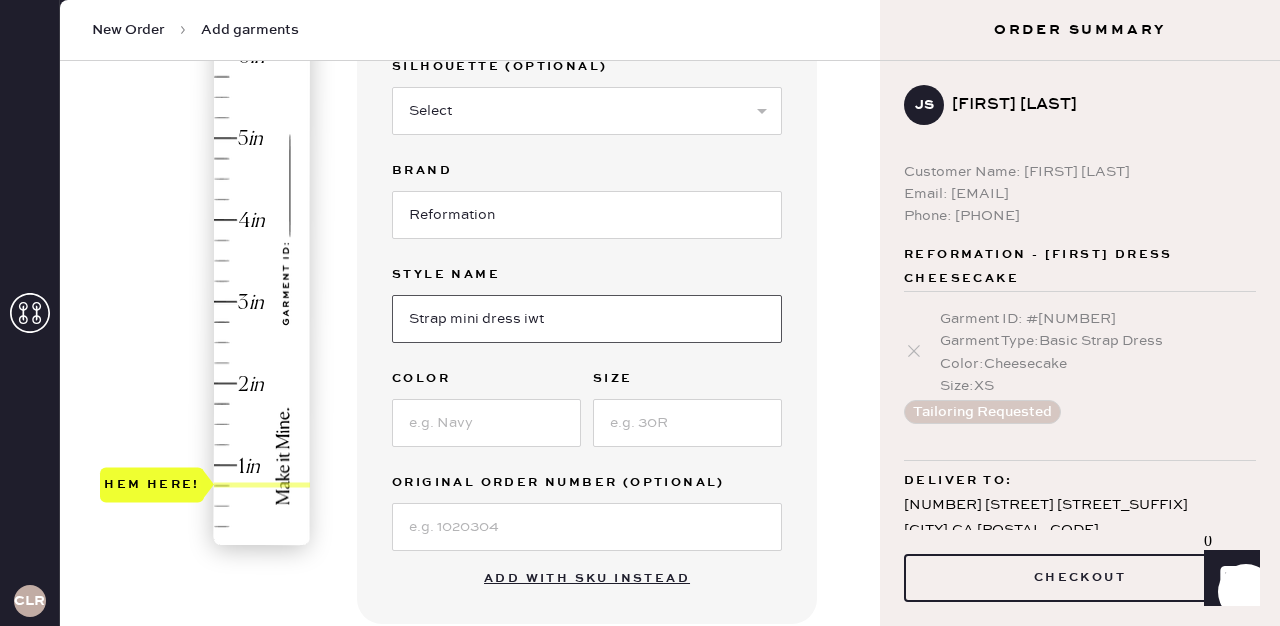drag, startPoint x: 568, startPoint y: 325, endPoint x: 112, endPoint y: 325, distance: 456 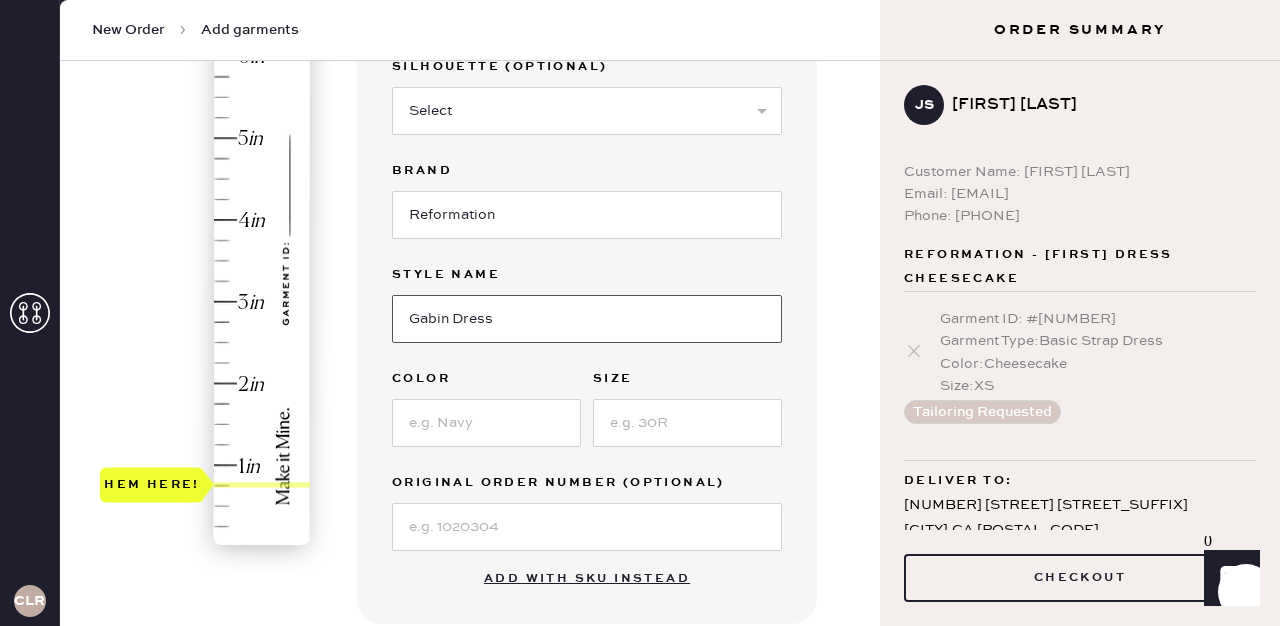 type on "Gabin Dress" 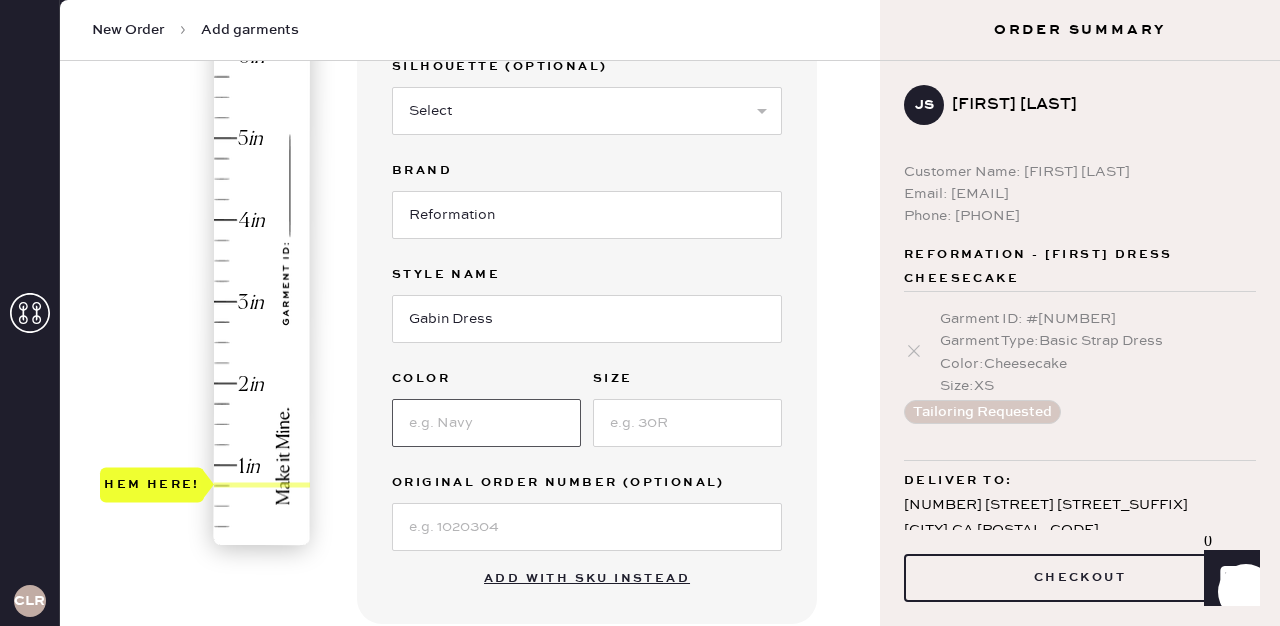 click at bounding box center [486, 423] 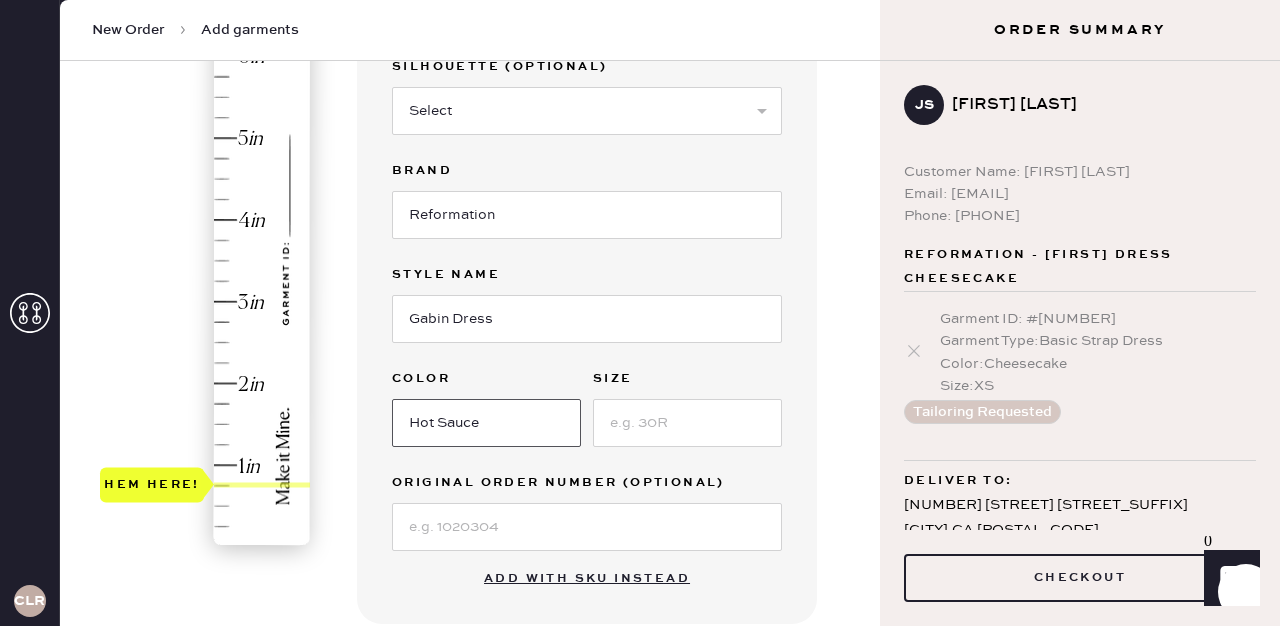 type on "Hot Sauce" 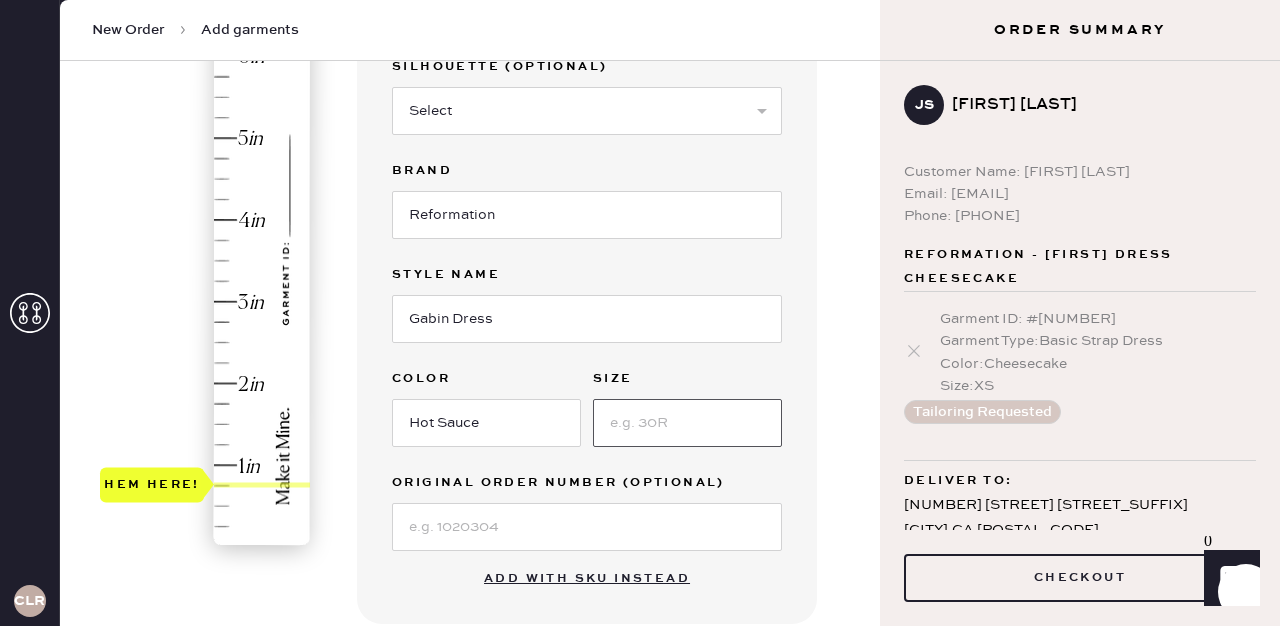 click at bounding box center [687, 423] 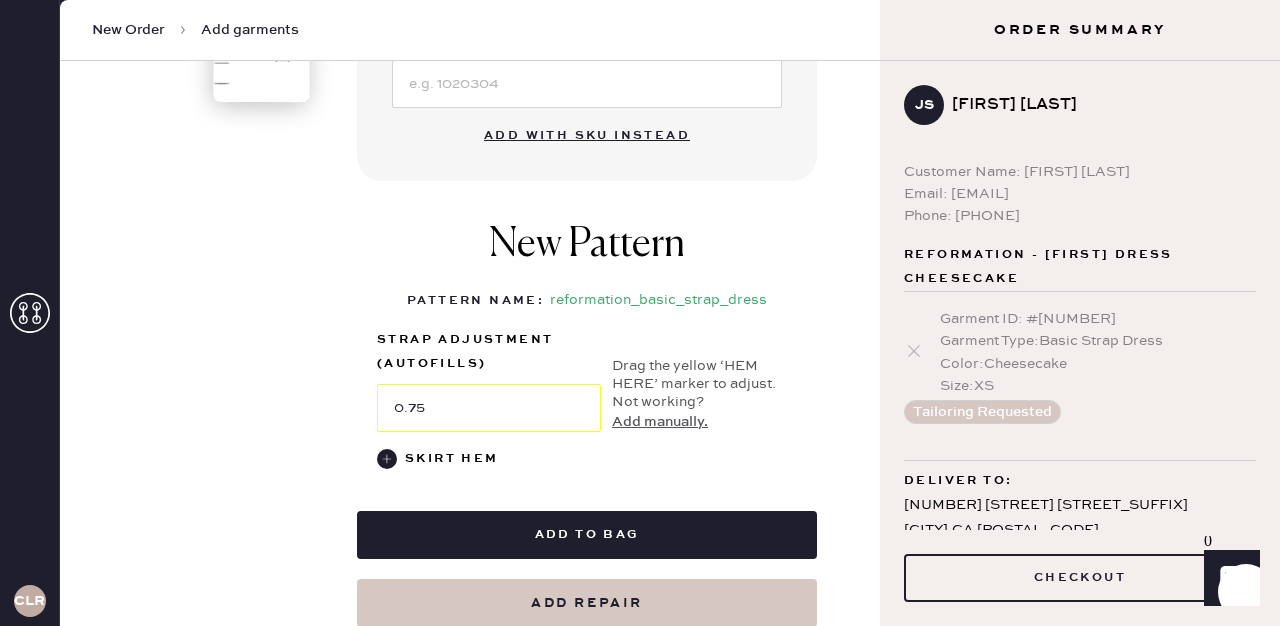 scroll, scrollTop: 772, scrollLeft: 0, axis: vertical 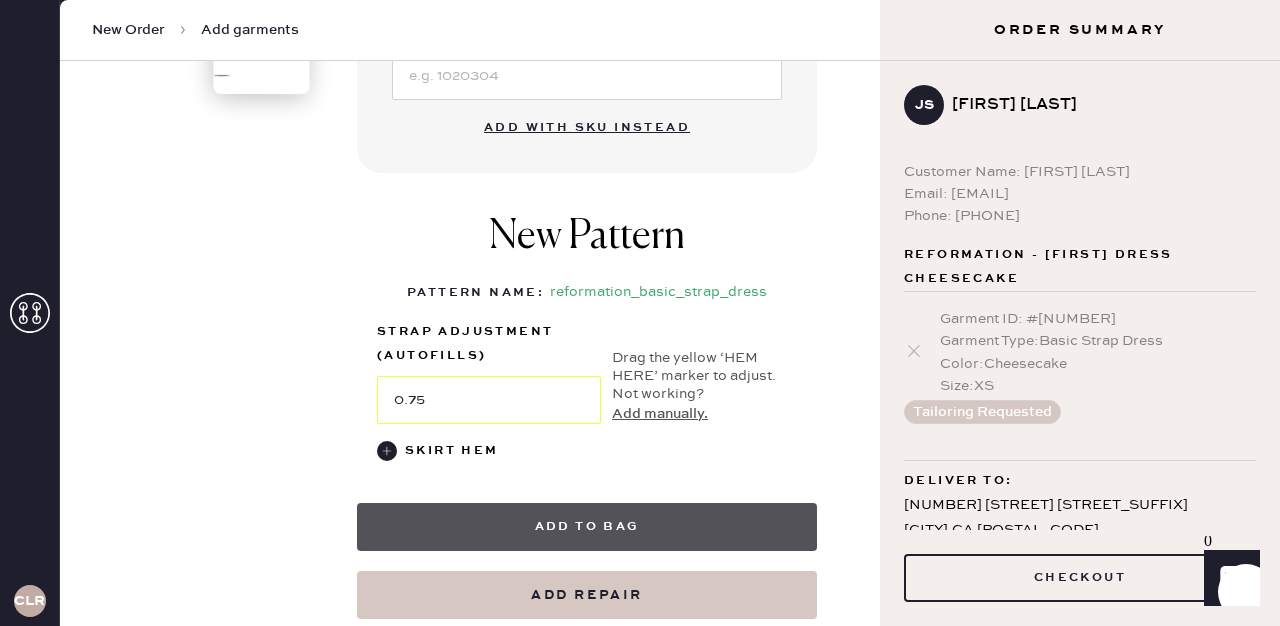 type on "0" 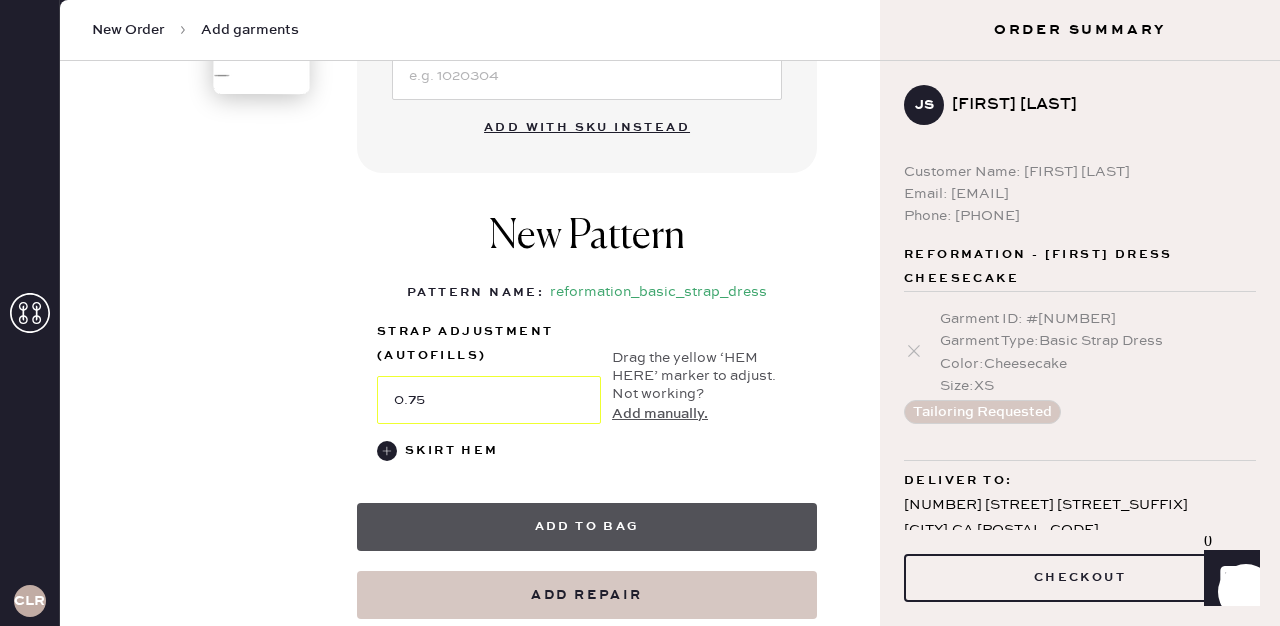 click on "Add to bag" at bounding box center (587, 527) 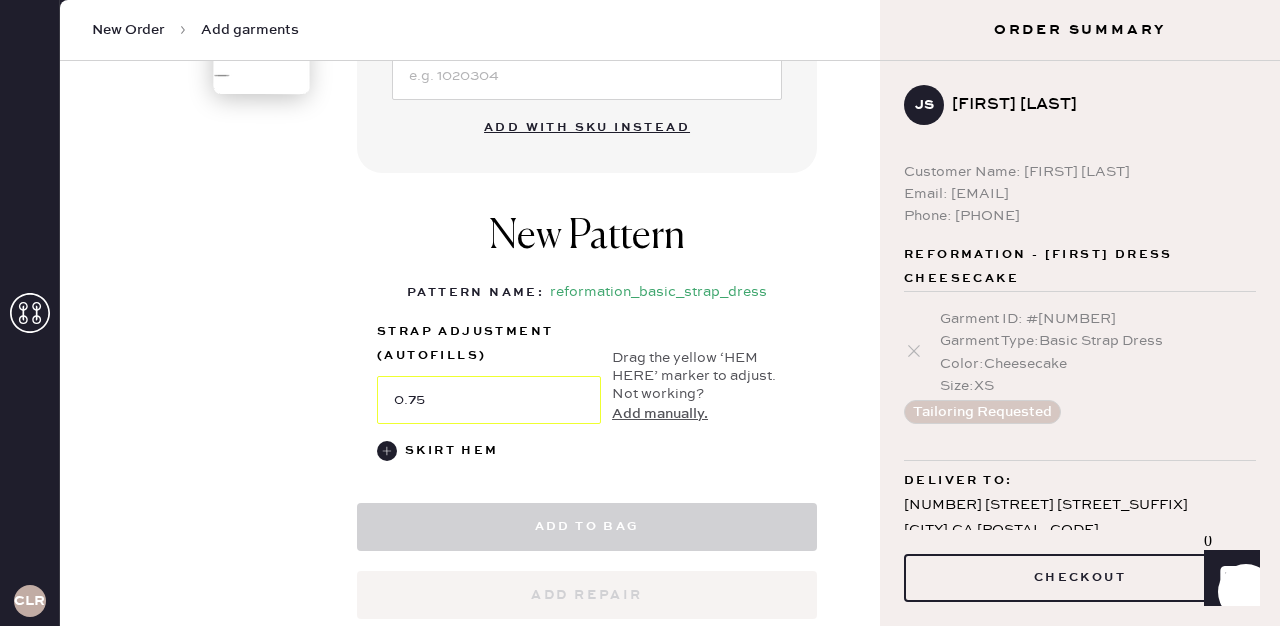 select on "6" 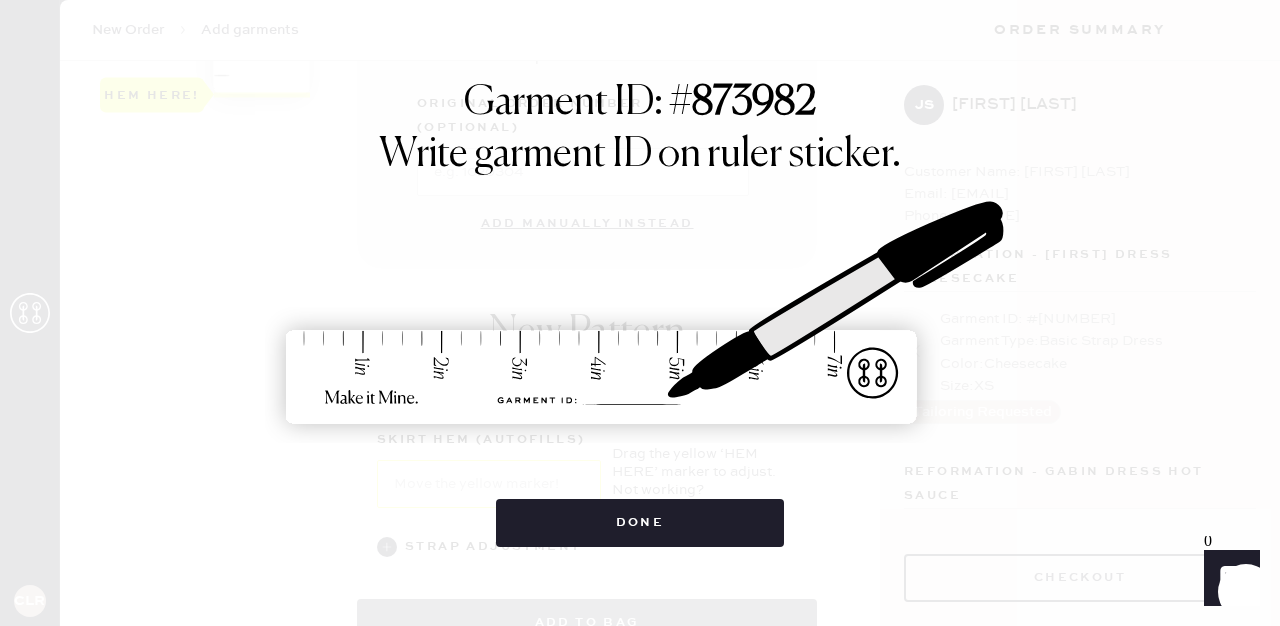 click on "Done" at bounding box center [640, 523] 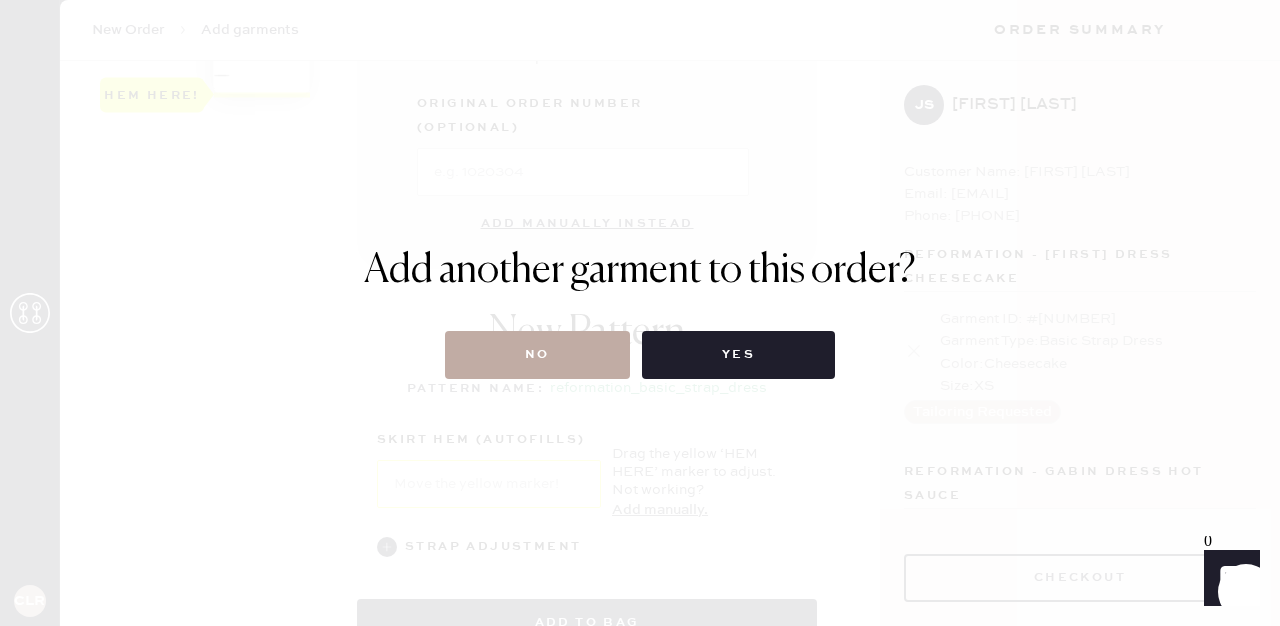click on "No" at bounding box center (537, 355) 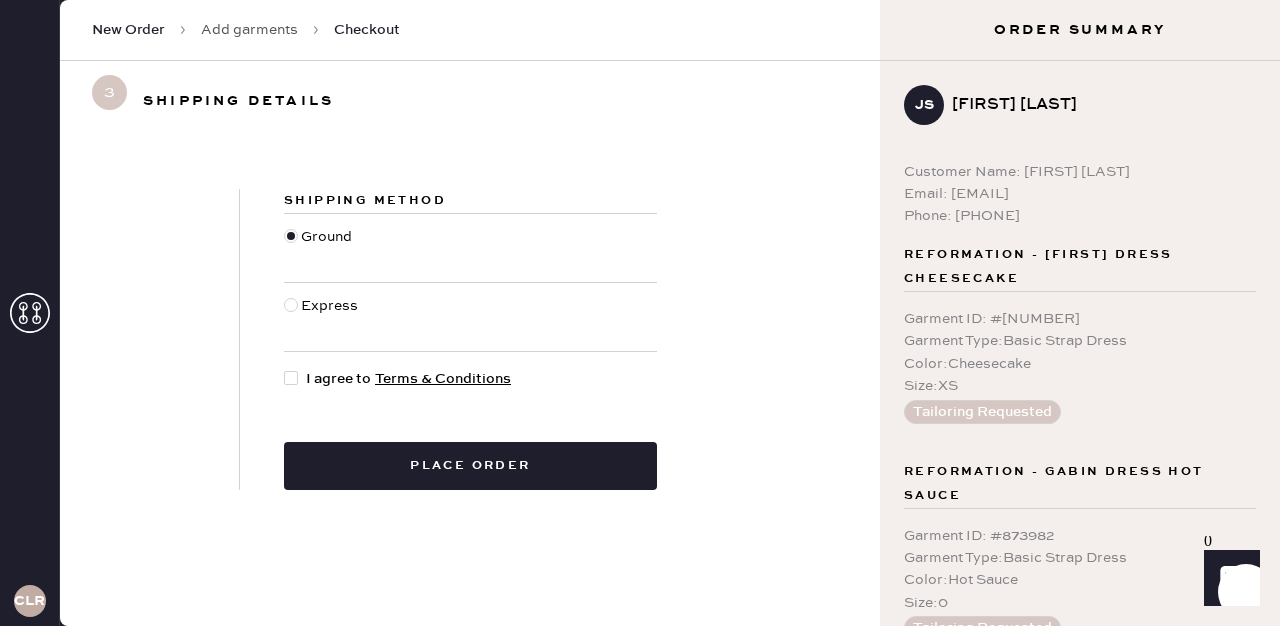 click at bounding box center [292, 317] 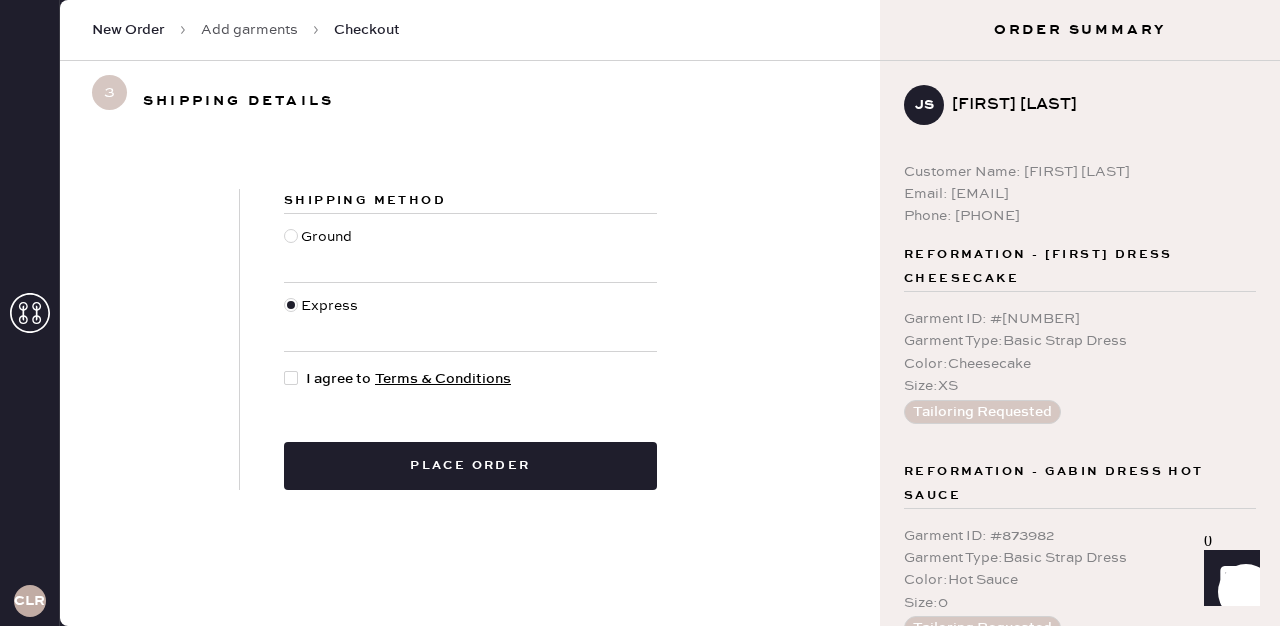 click at bounding box center [291, 378] 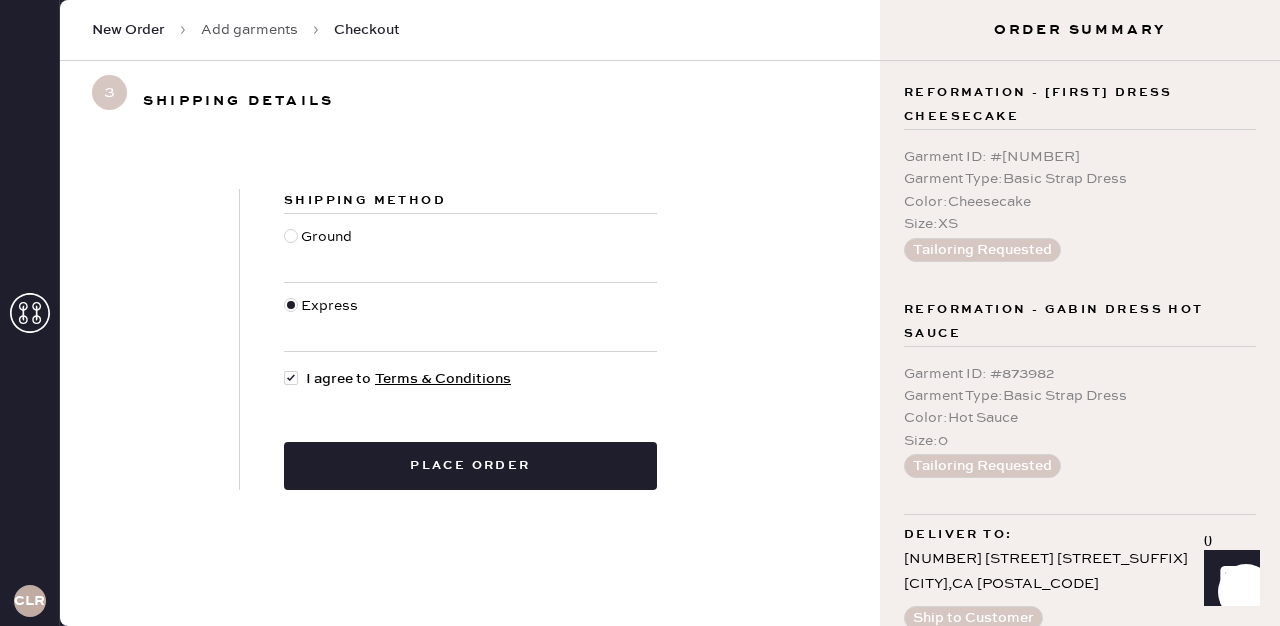scroll, scrollTop: 189, scrollLeft: 0, axis: vertical 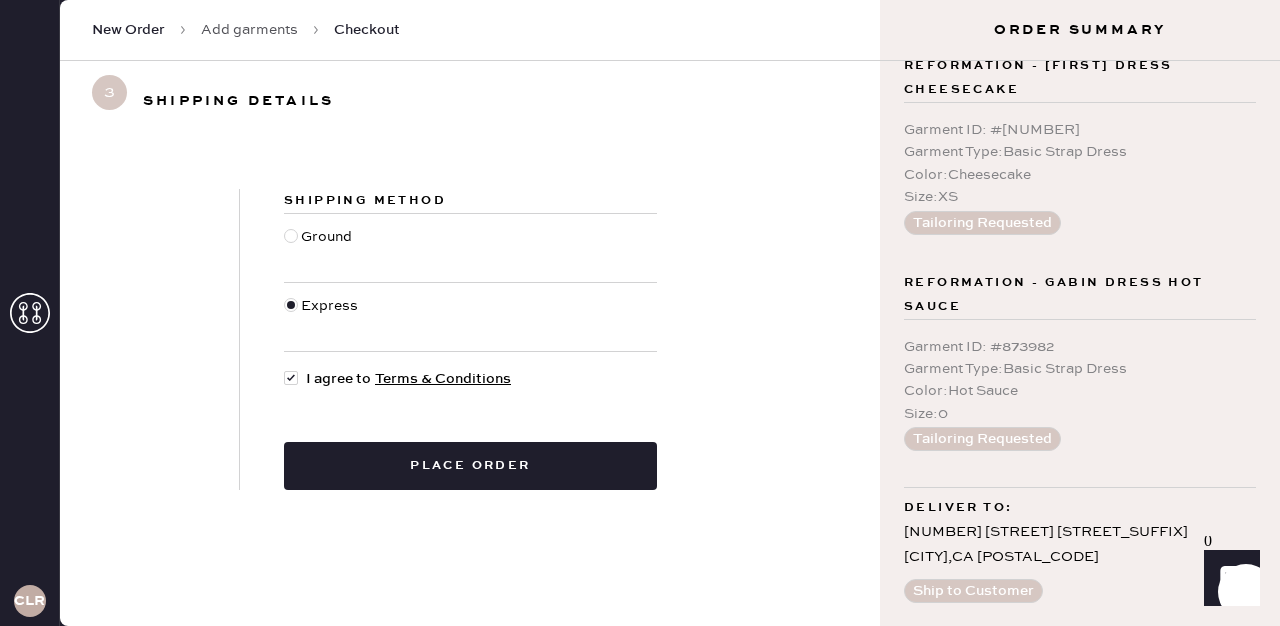 click on "Garment ID : # 873982" at bounding box center [1080, 347] 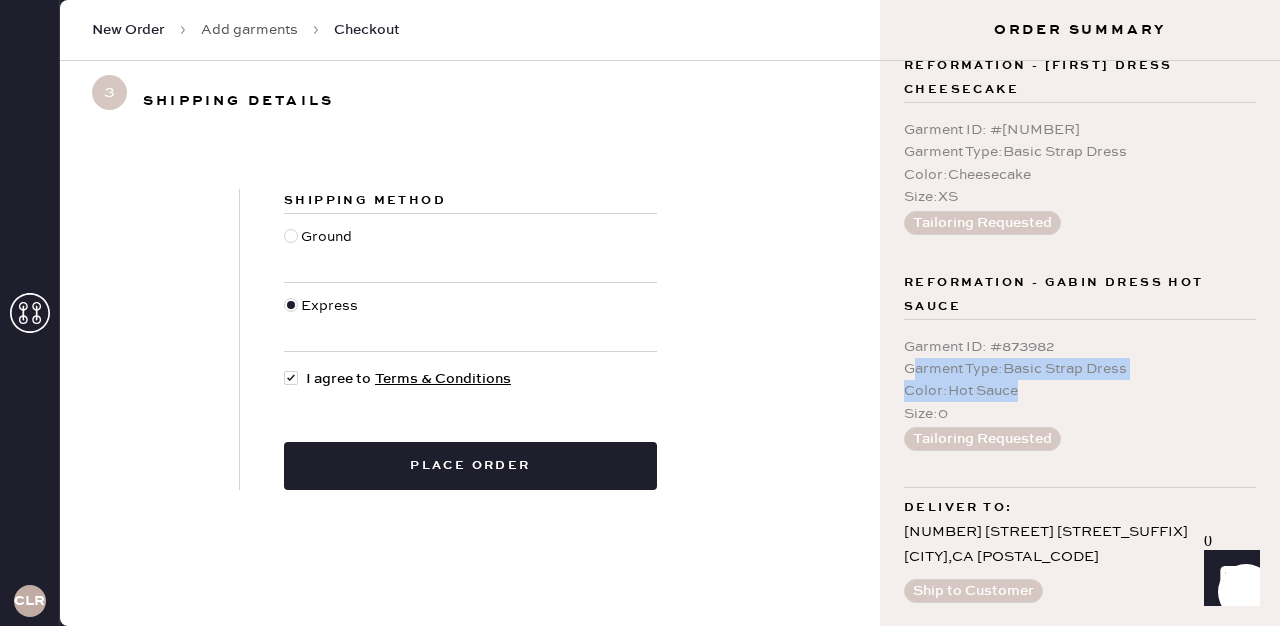 drag, startPoint x: 917, startPoint y: 365, endPoint x: 1064, endPoint y: 404, distance: 152.0855 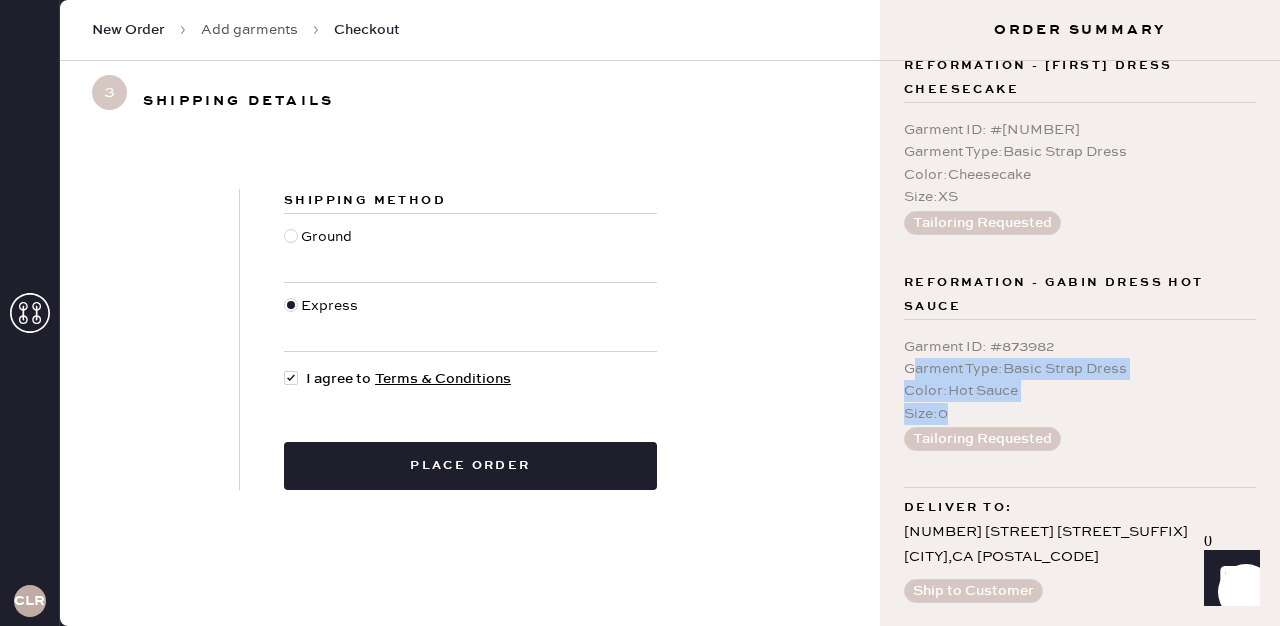 click on "Size :  0" at bounding box center [1080, 414] 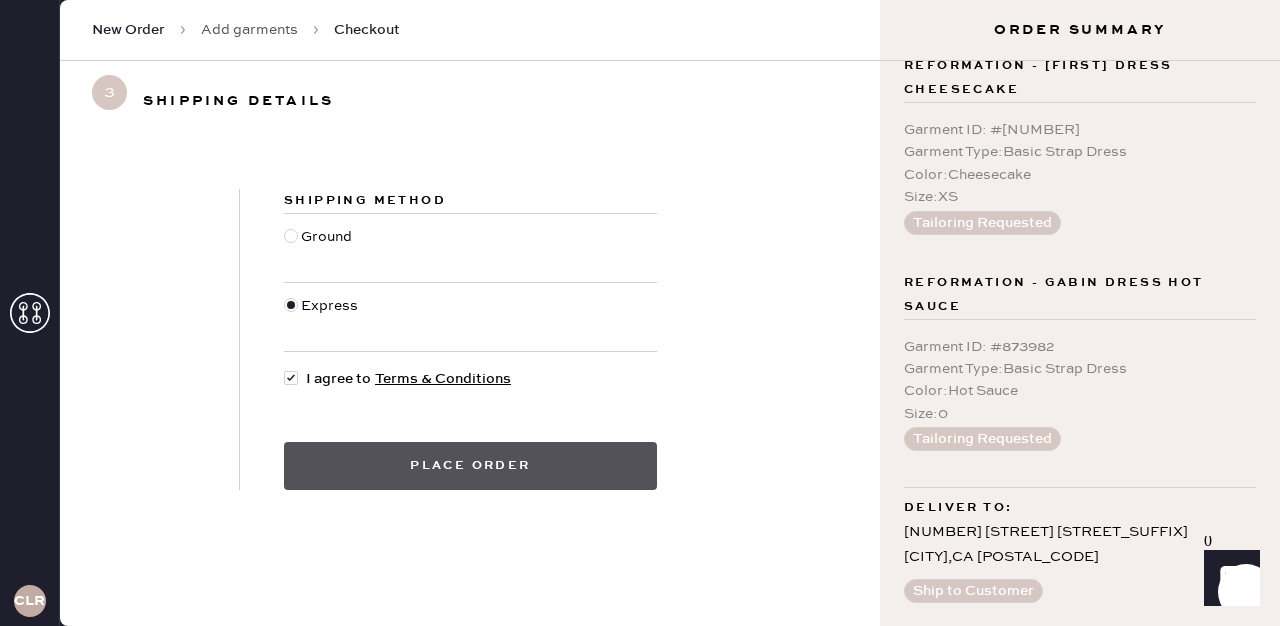 click on "Place order" at bounding box center [470, 466] 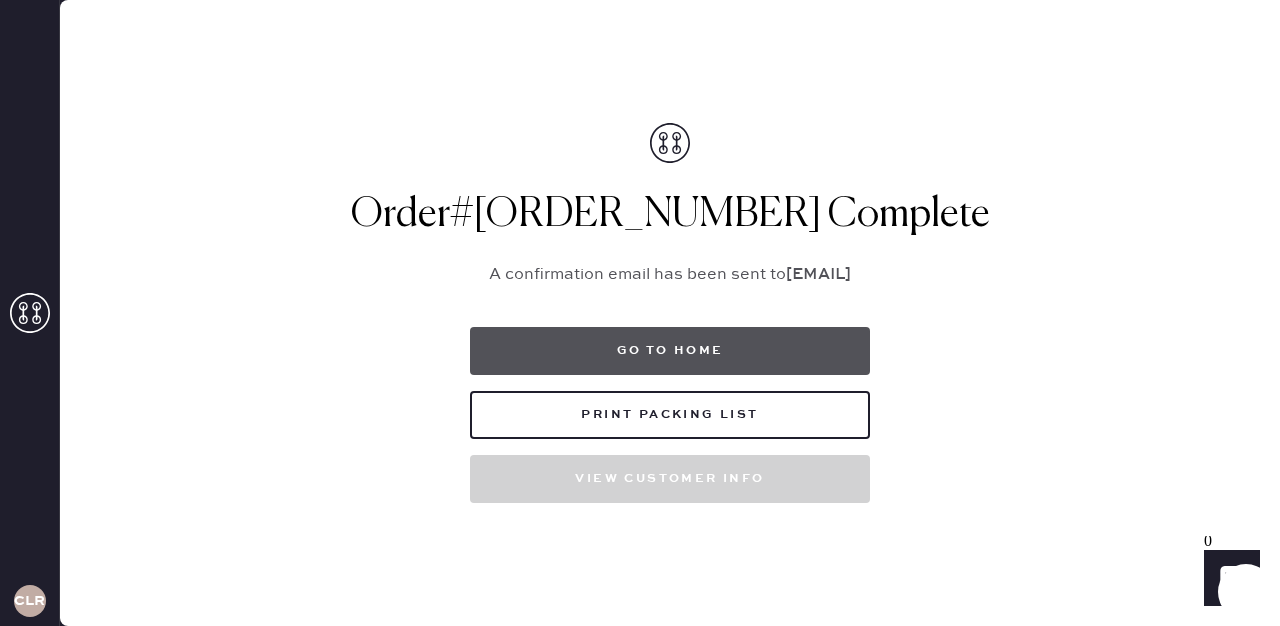 click on "Go to home" at bounding box center (670, 351) 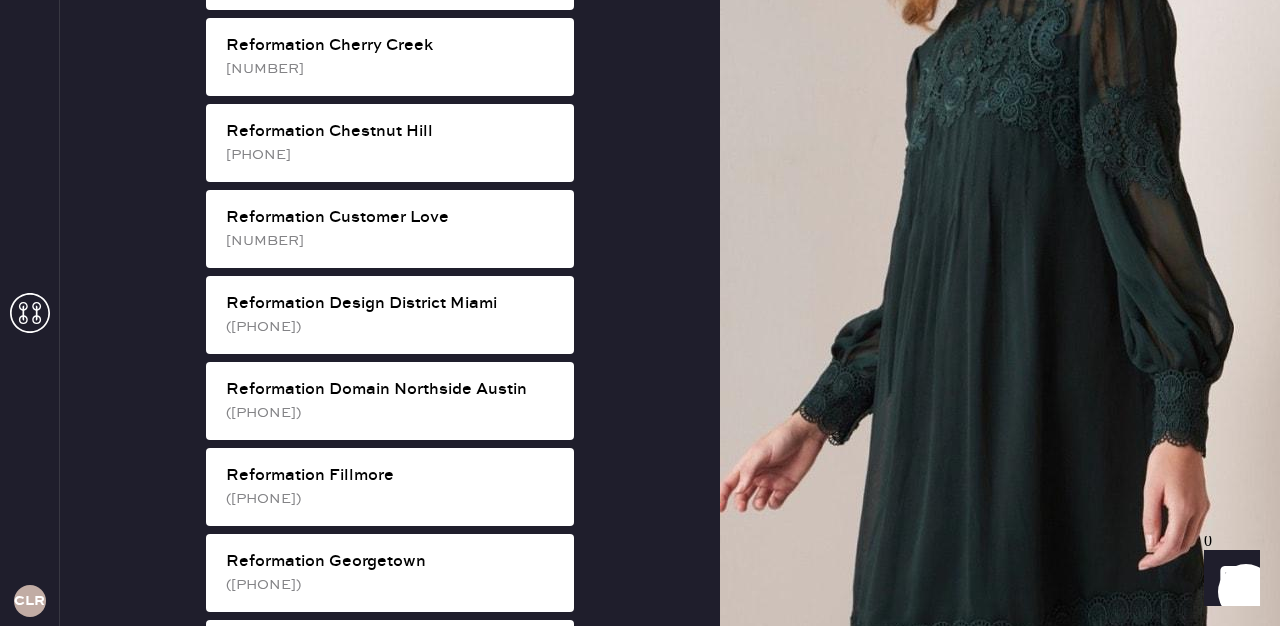 scroll, scrollTop: 863, scrollLeft: 0, axis: vertical 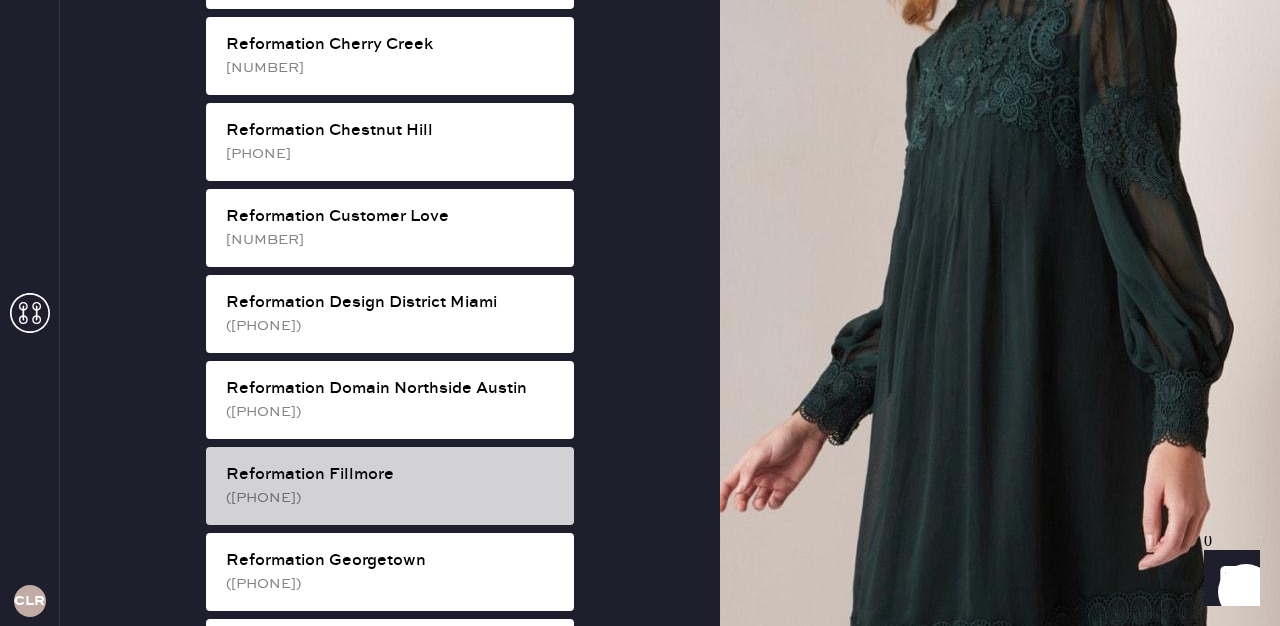 click on "([PHONE])" at bounding box center [392, 498] 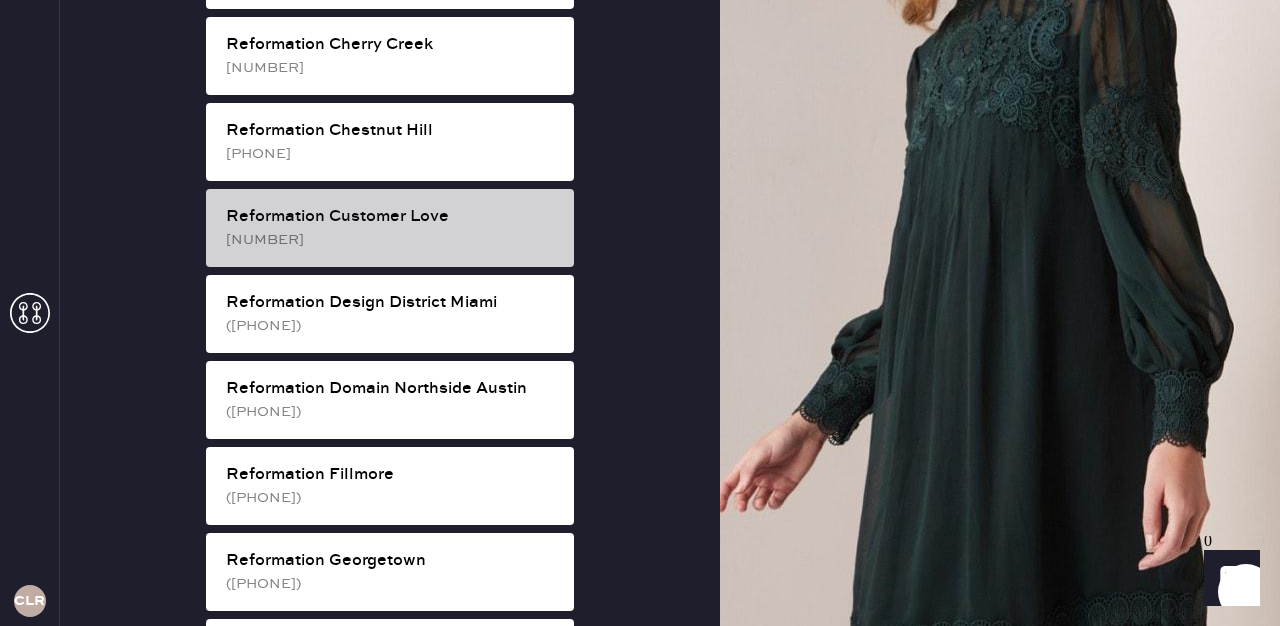 scroll, scrollTop: 99, scrollLeft: 0, axis: vertical 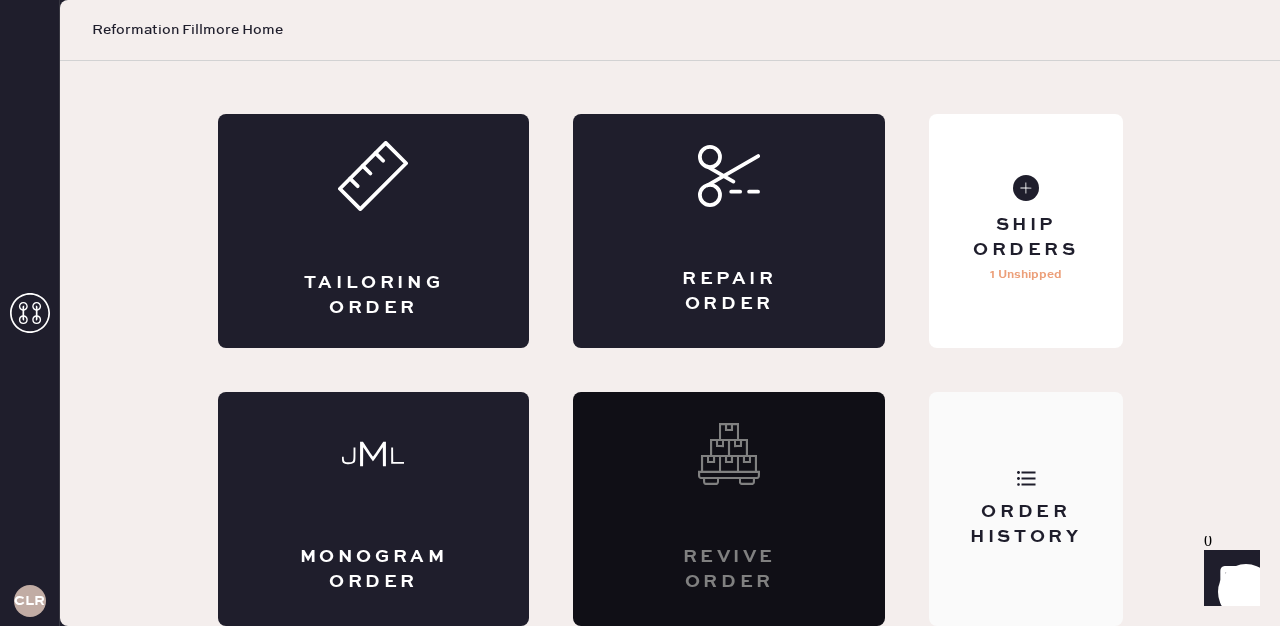 click on "Order History" at bounding box center (1025, 509) 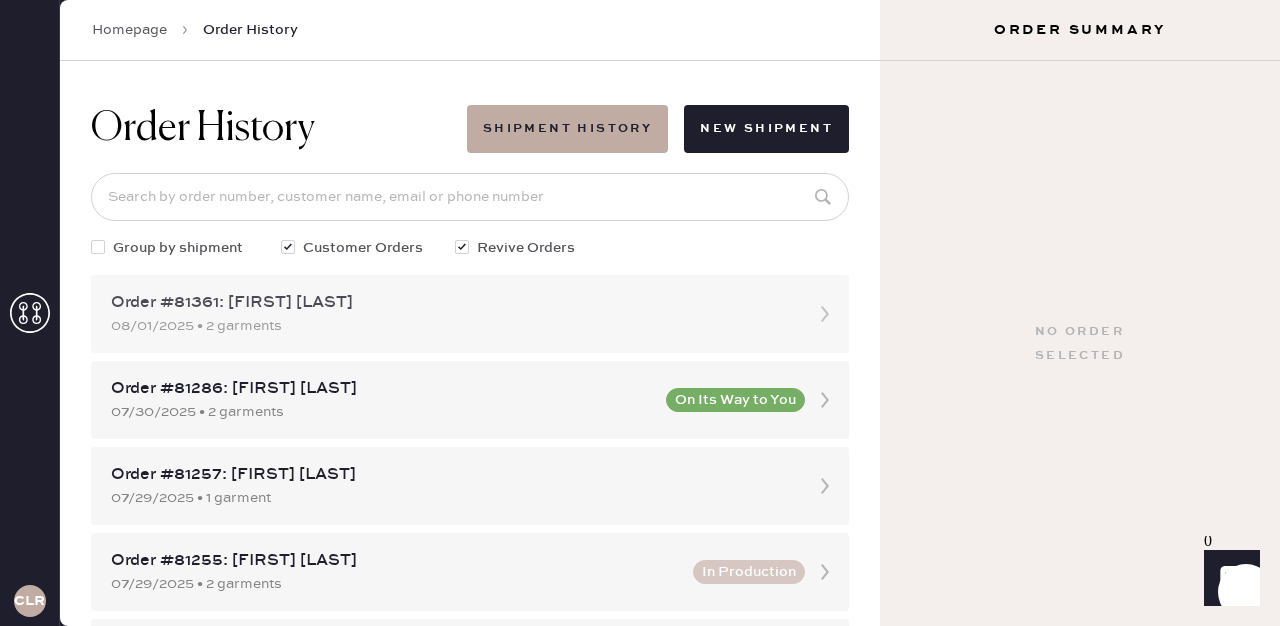 click on "08/01/2025 • 2 garments" at bounding box center (452, 326) 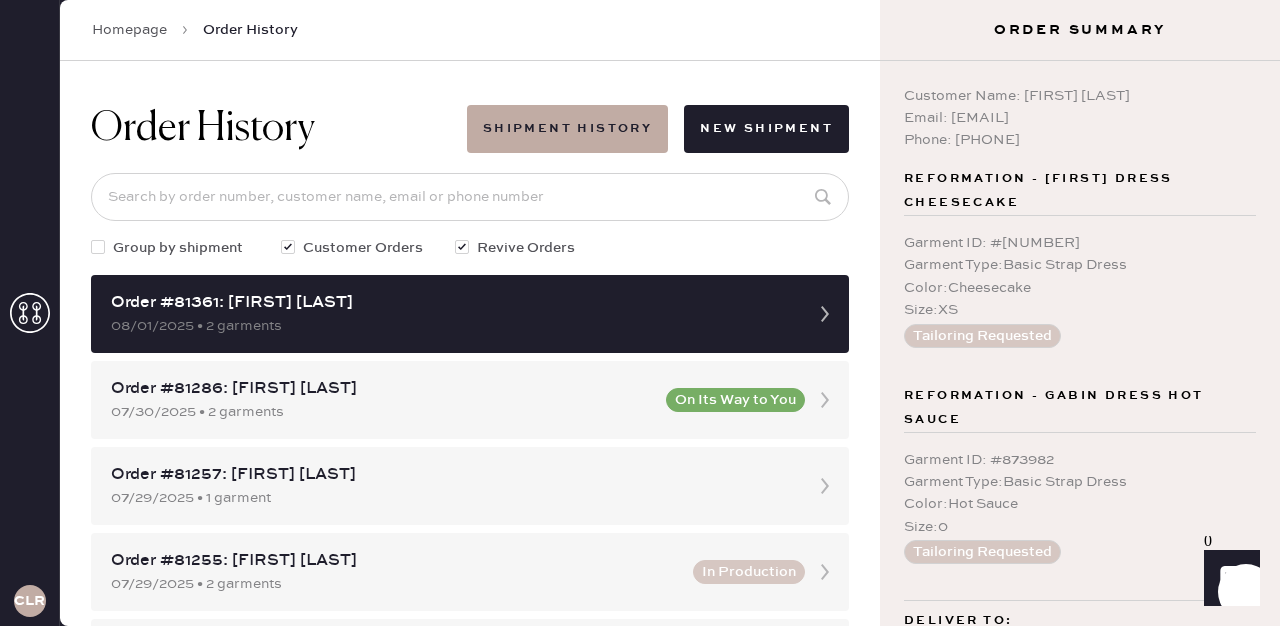 scroll, scrollTop: 113, scrollLeft: 0, axis: vertical 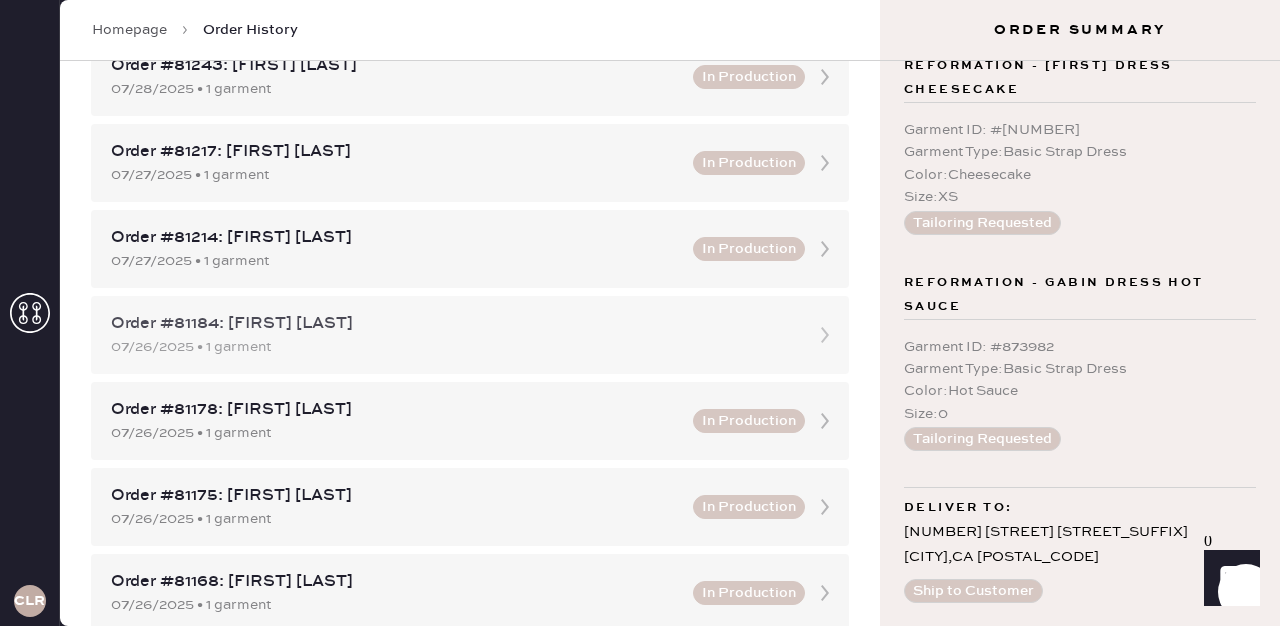 click on "07/26/2025 • 1 garment" at bounding box center [452, 347] 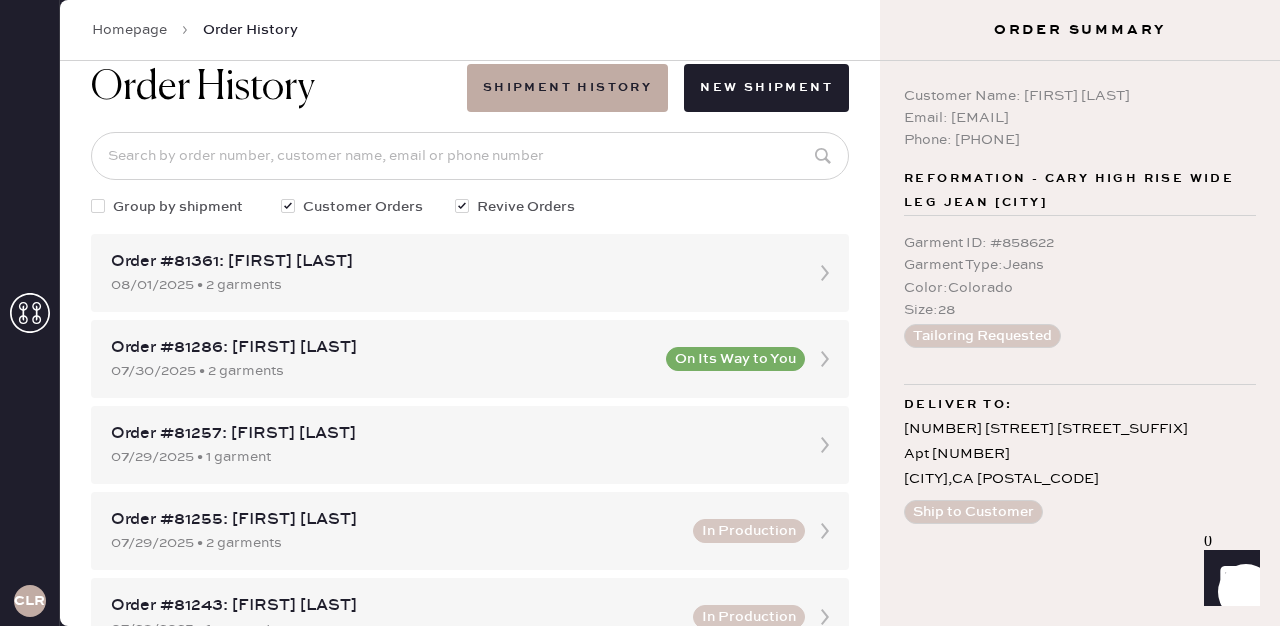 scroll, scrollTop: 0, scrollLeft: 0, axis: both 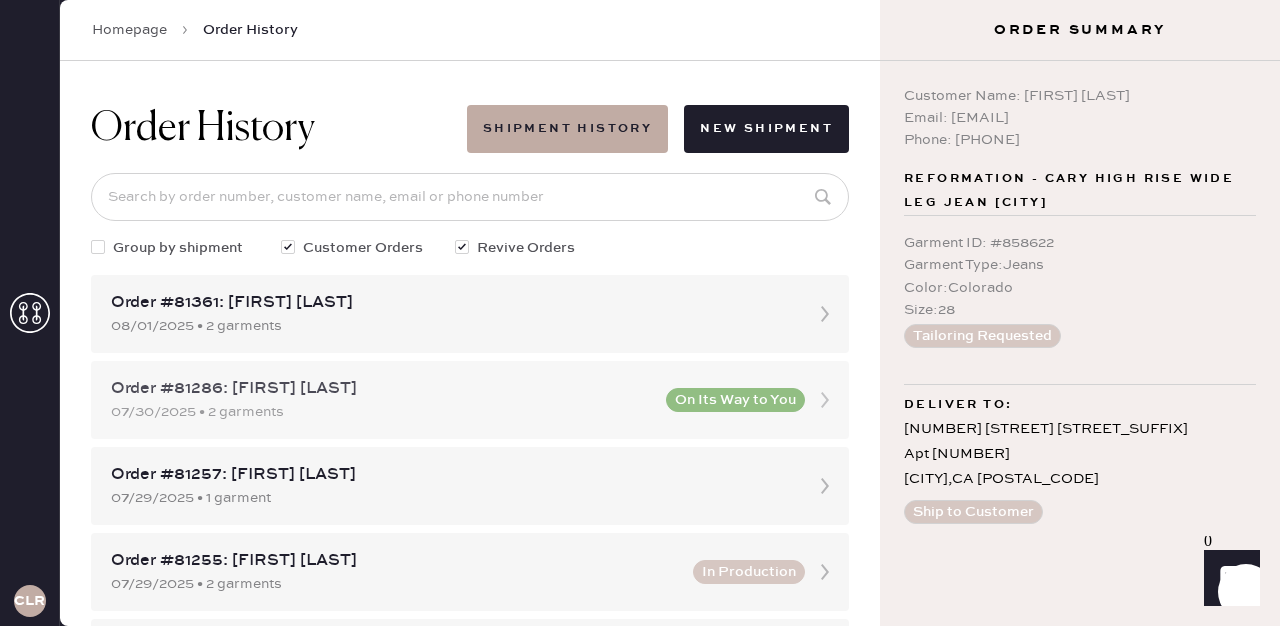 click on "07/30/2025 • 2 garments" at bounding box center [382, 412] 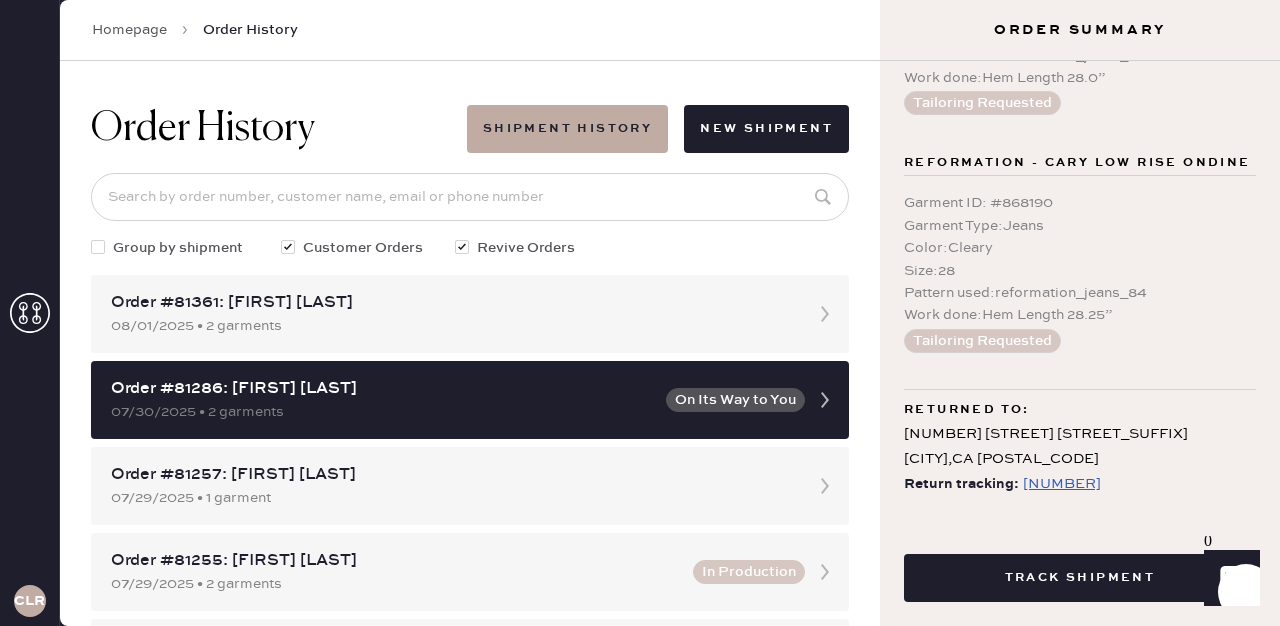 scroll, scrollTop: 268, scrollLeft: 0, axis: vertical 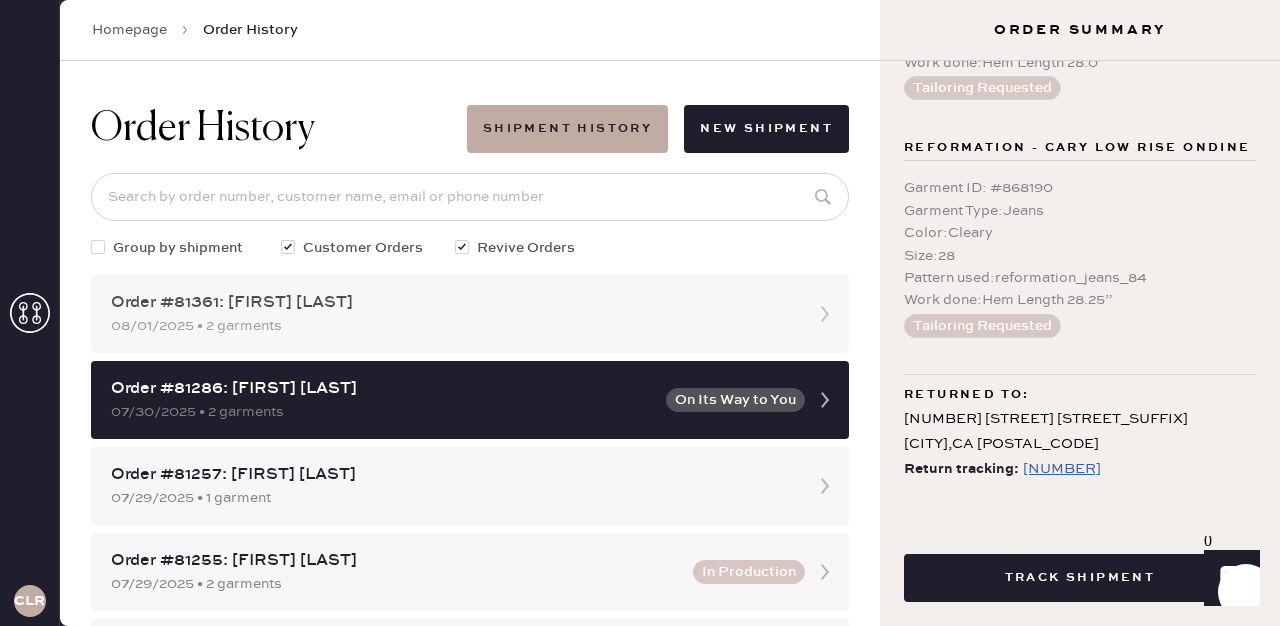 click on "Order #81361: [FIRST] [LAST]" at bounding box center (452, 303) 